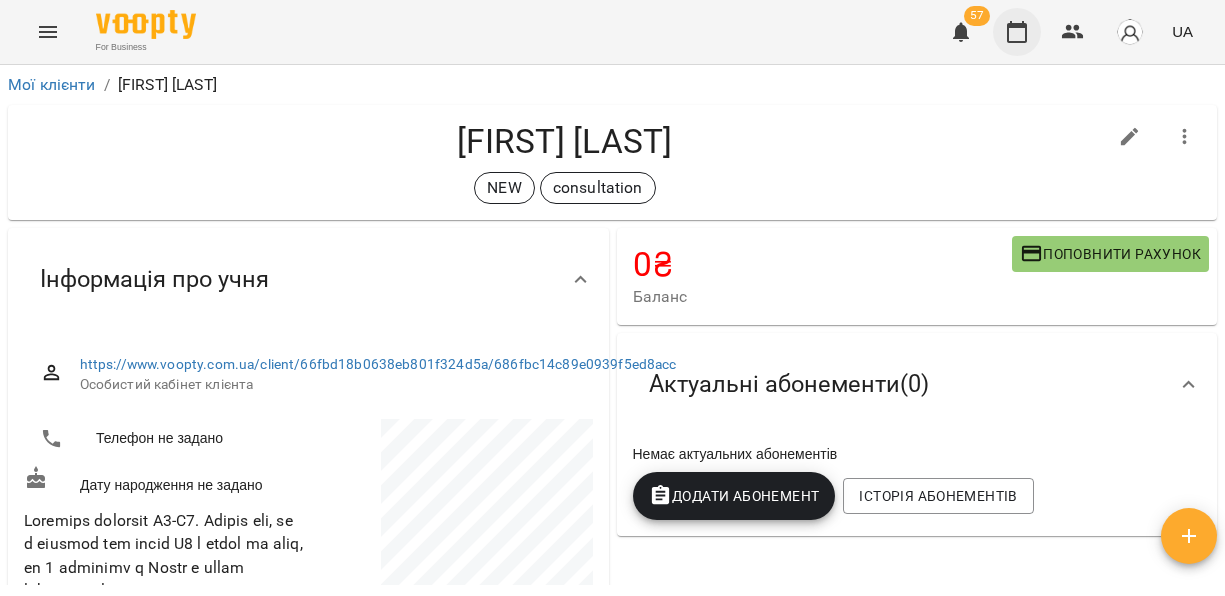 scroll, scrollTop: 0, scrollLeft: 0, axis: both 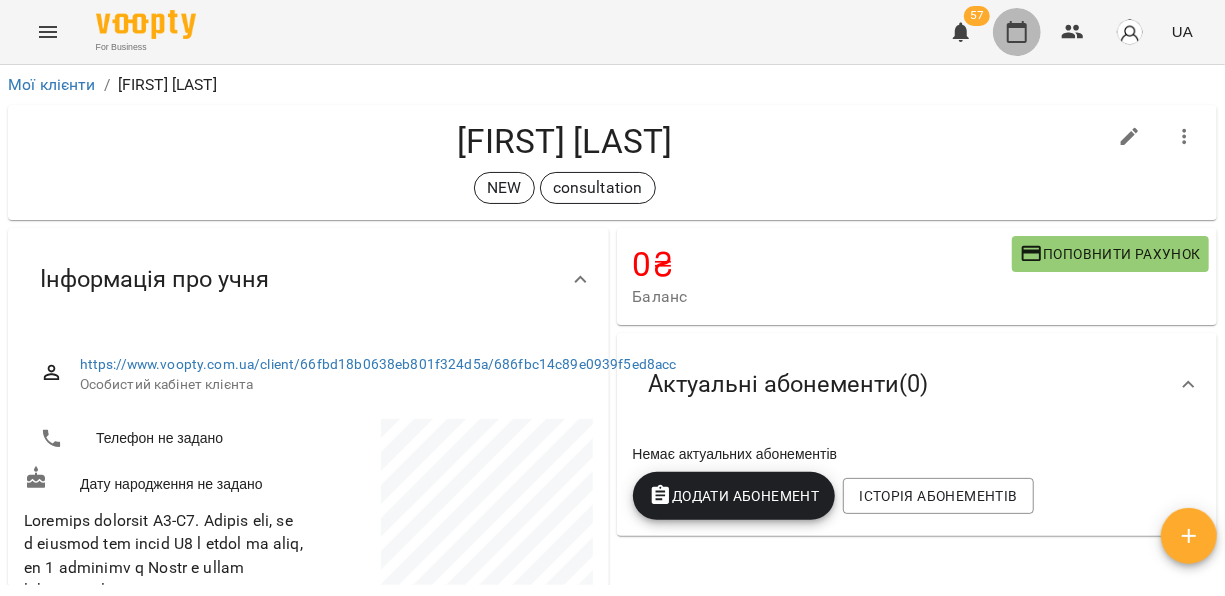 click 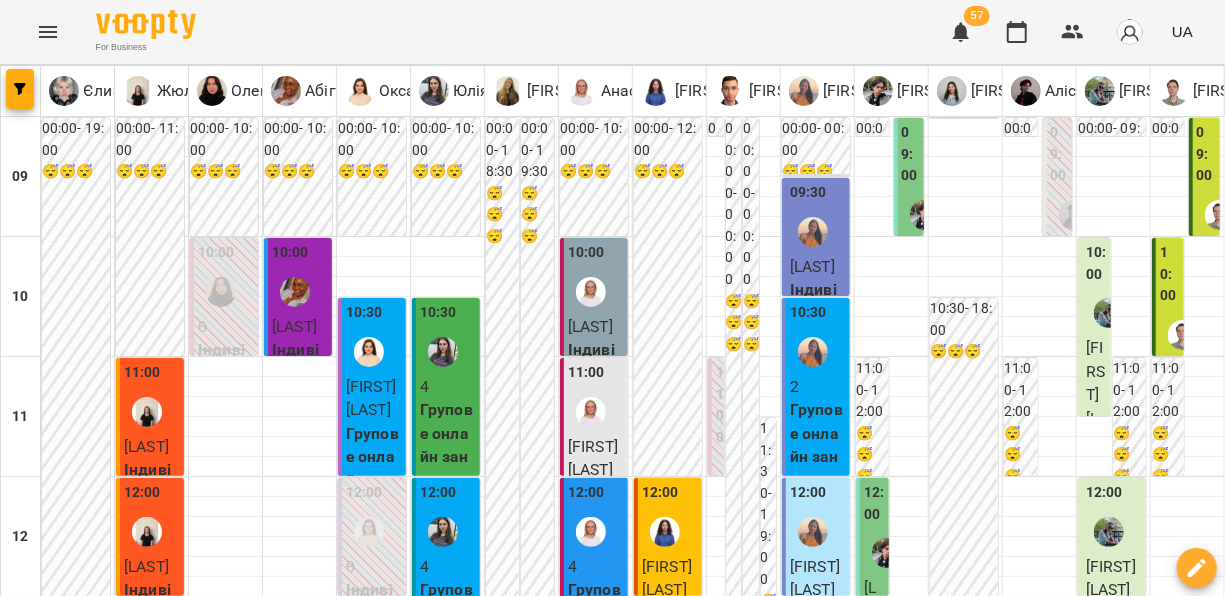 click on "16 лип" at bounding box center (541, 1842) 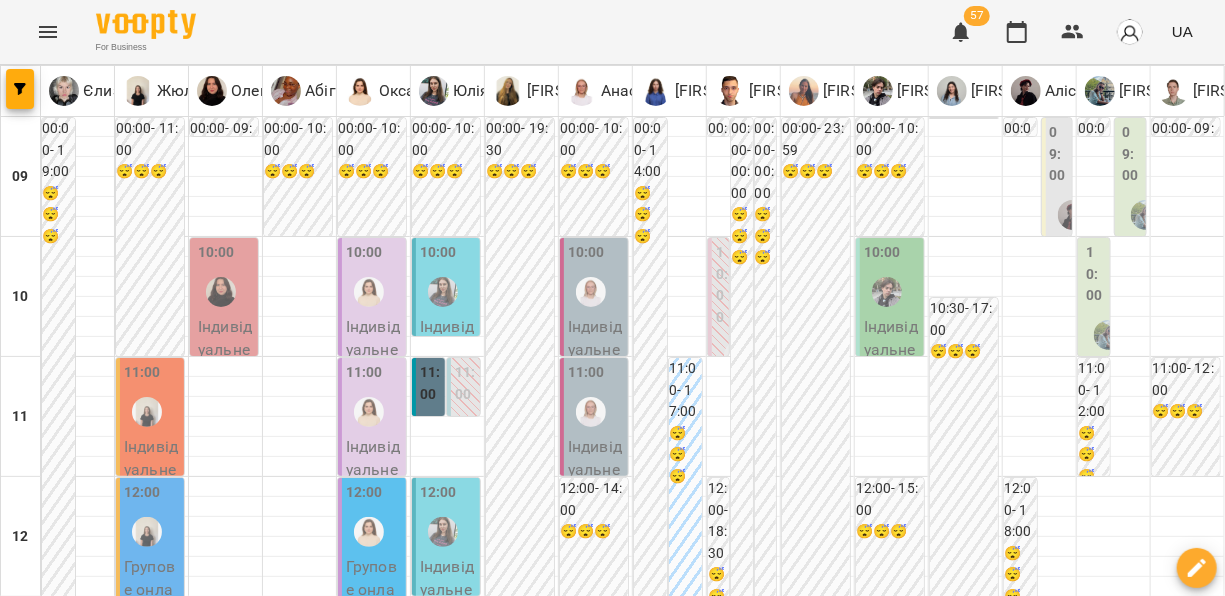 scroll, scrollTop: 280, scrollLeft: 0, axis: vertical 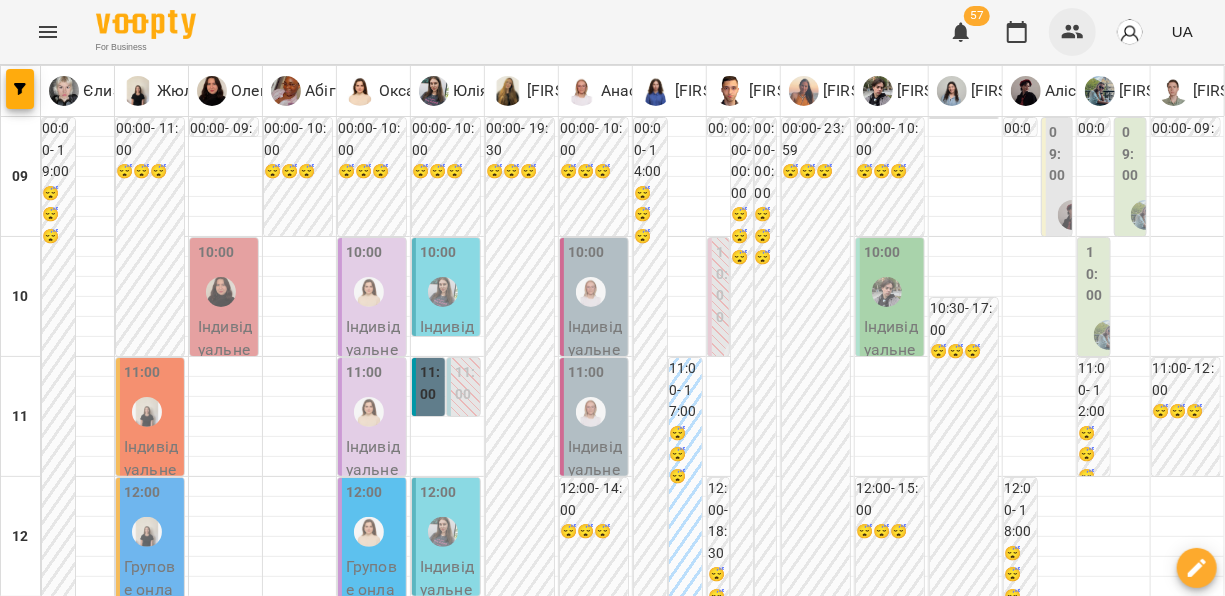 click 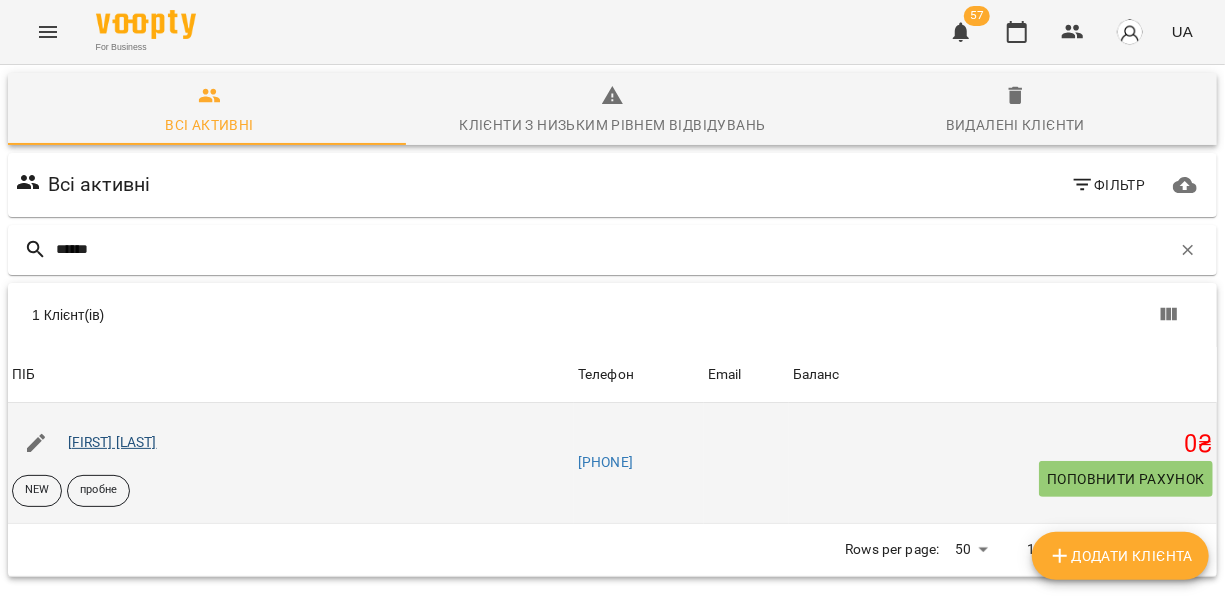 type on "******" 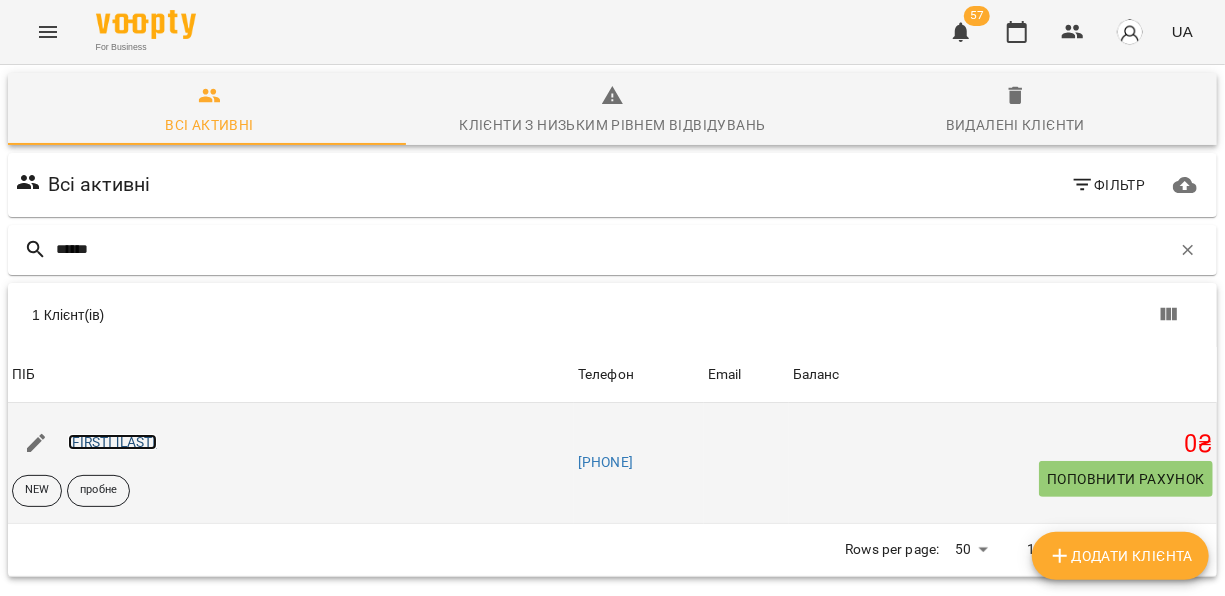 click on "[FIRST] [LAST]" at bounding box center (112, 442) 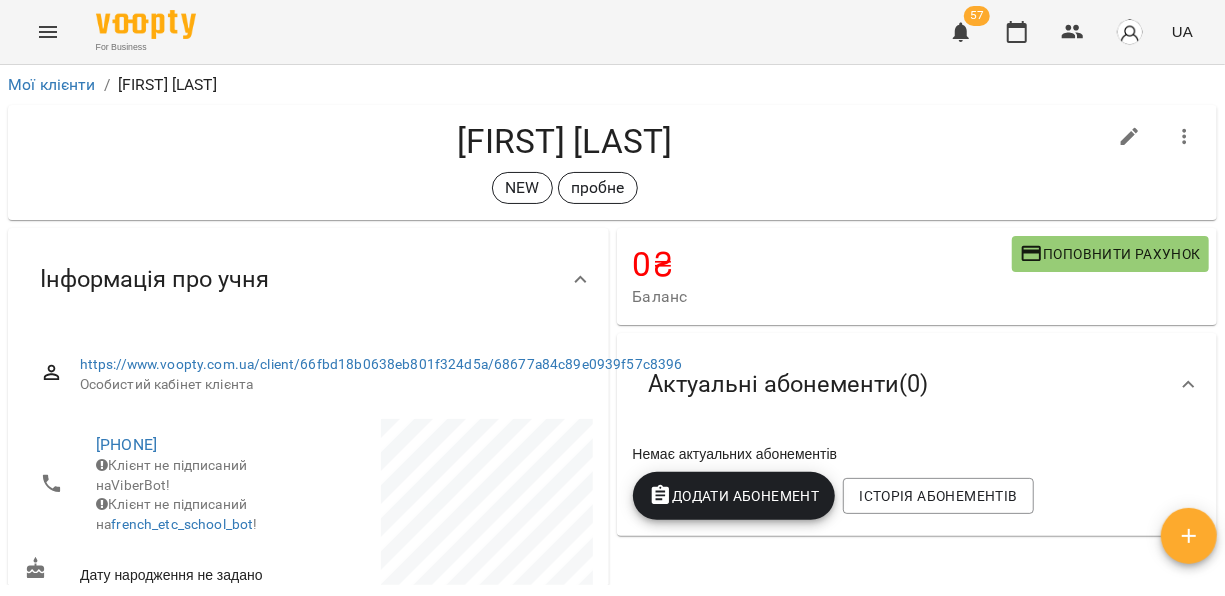 click on "Поповнити рахунок" at bounding box center (1110, 254) 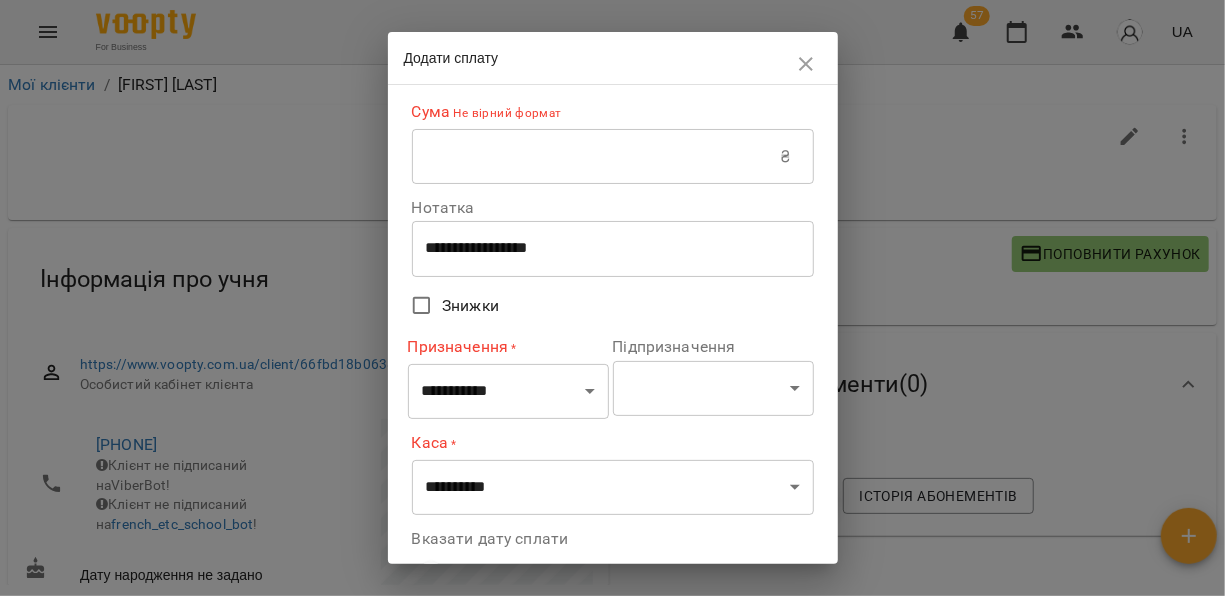 click at bounding box center [596, 157] 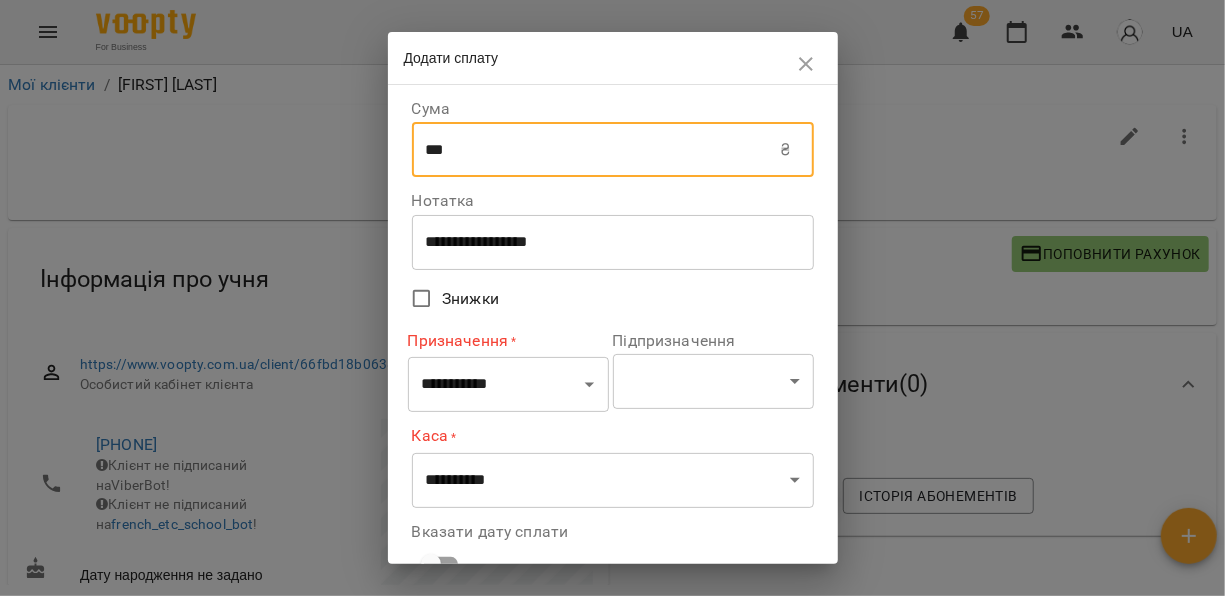 type on "***" 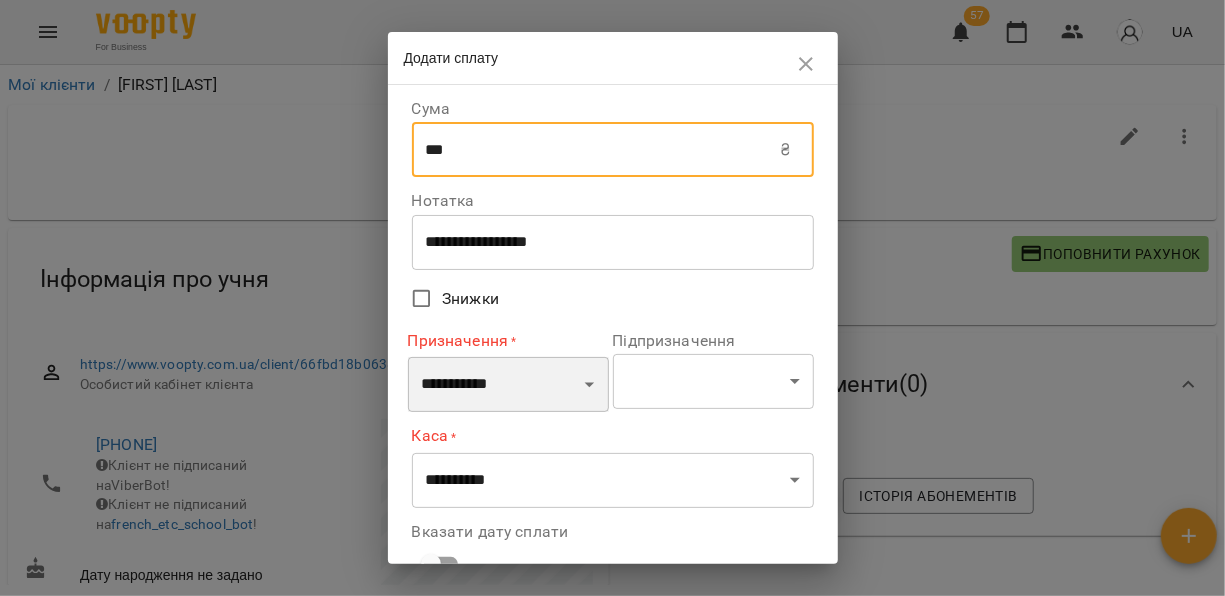 click on "**********" at bounding box center (508, 385) 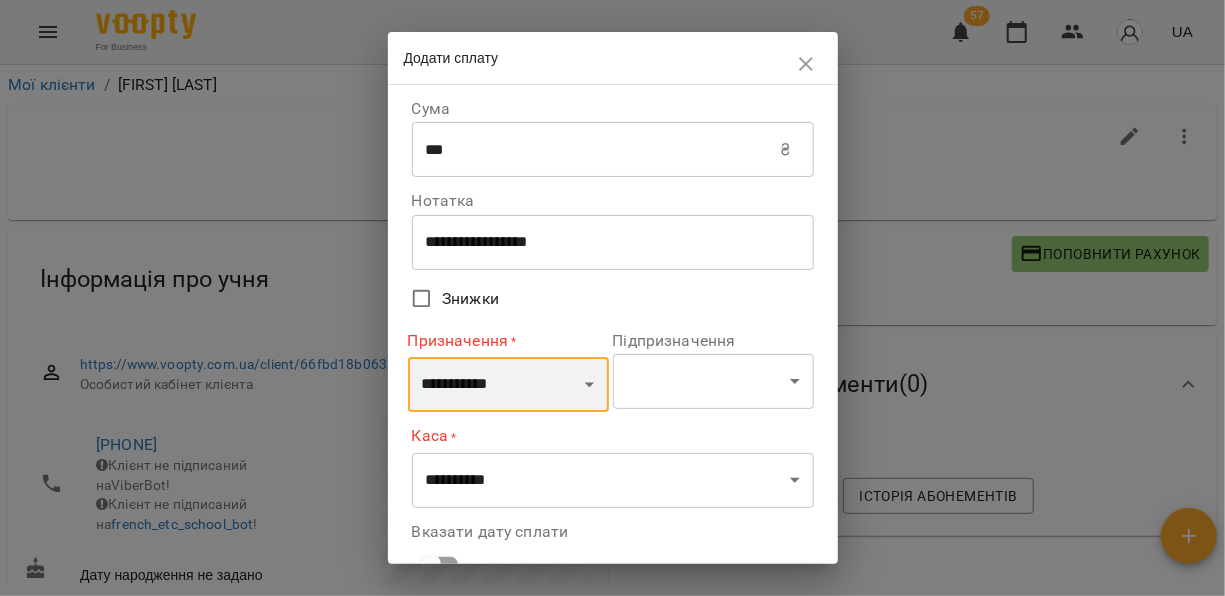 select on "**********" 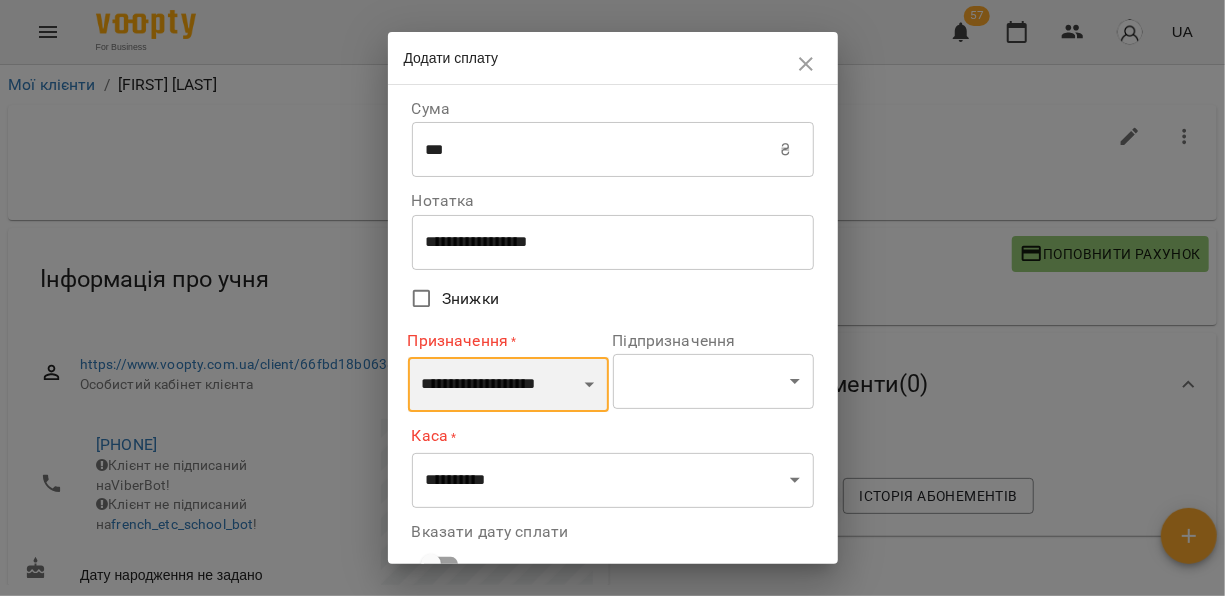 click on "**********" at bounding box center [508, 385] 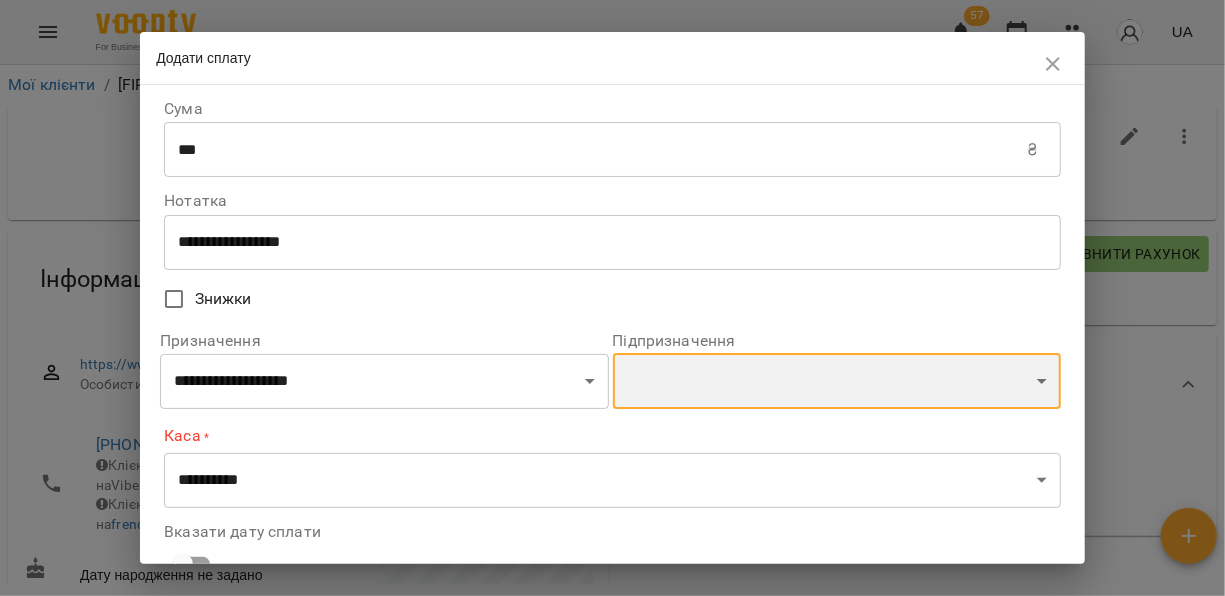 click on "**********" at bounding box center [837, 381] 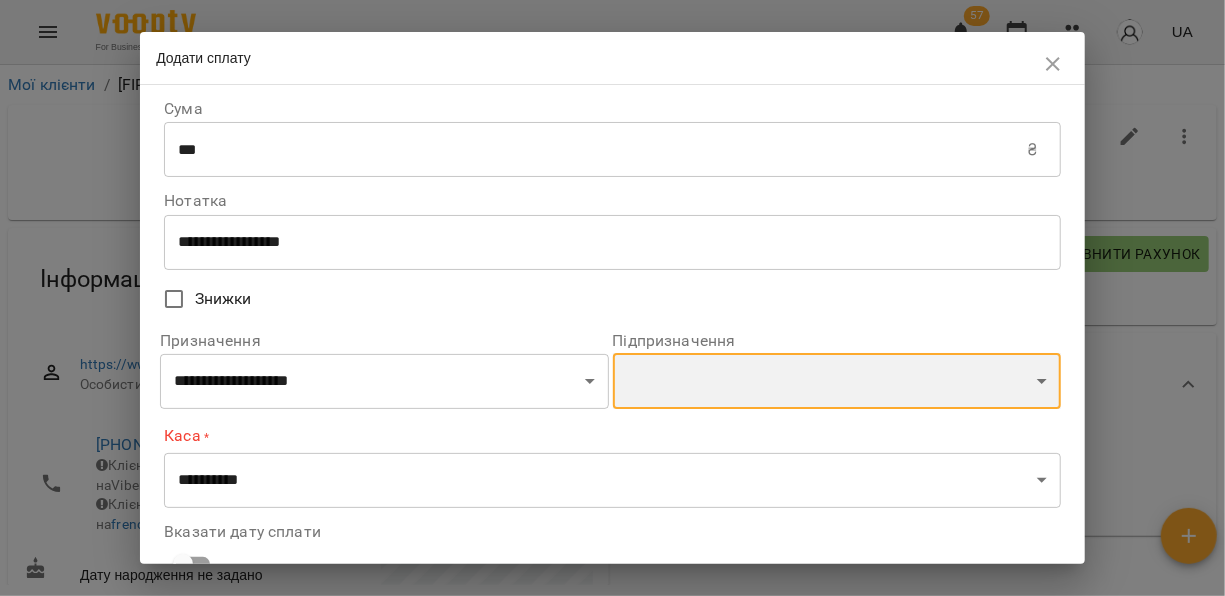 select on "**********" 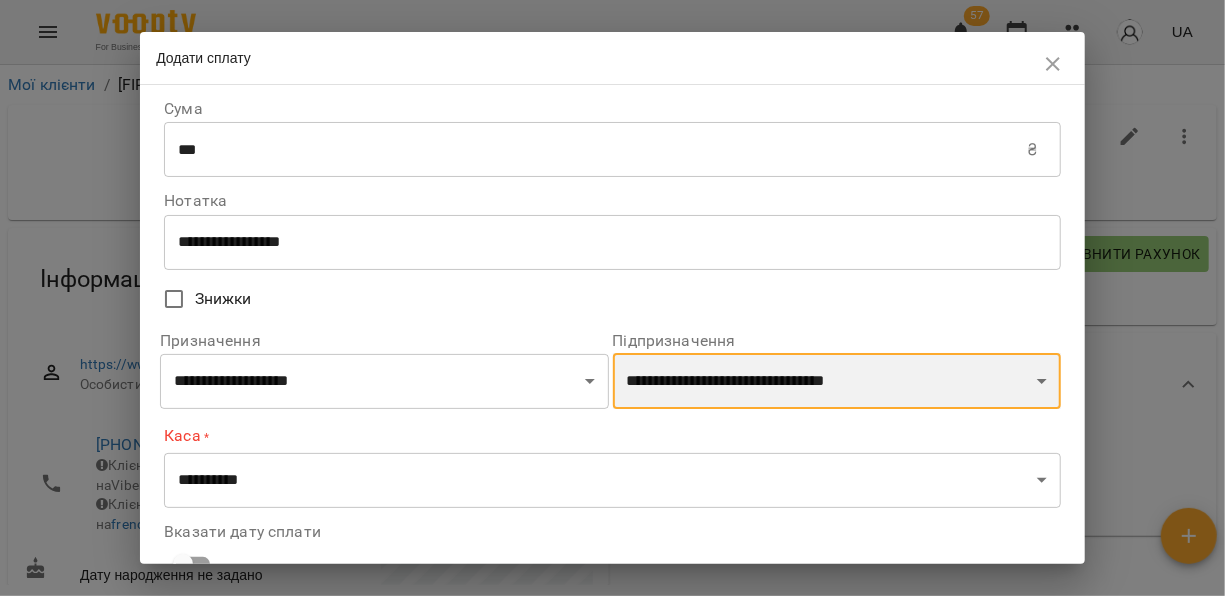 click on "**********" at bounding box center [837, 381] 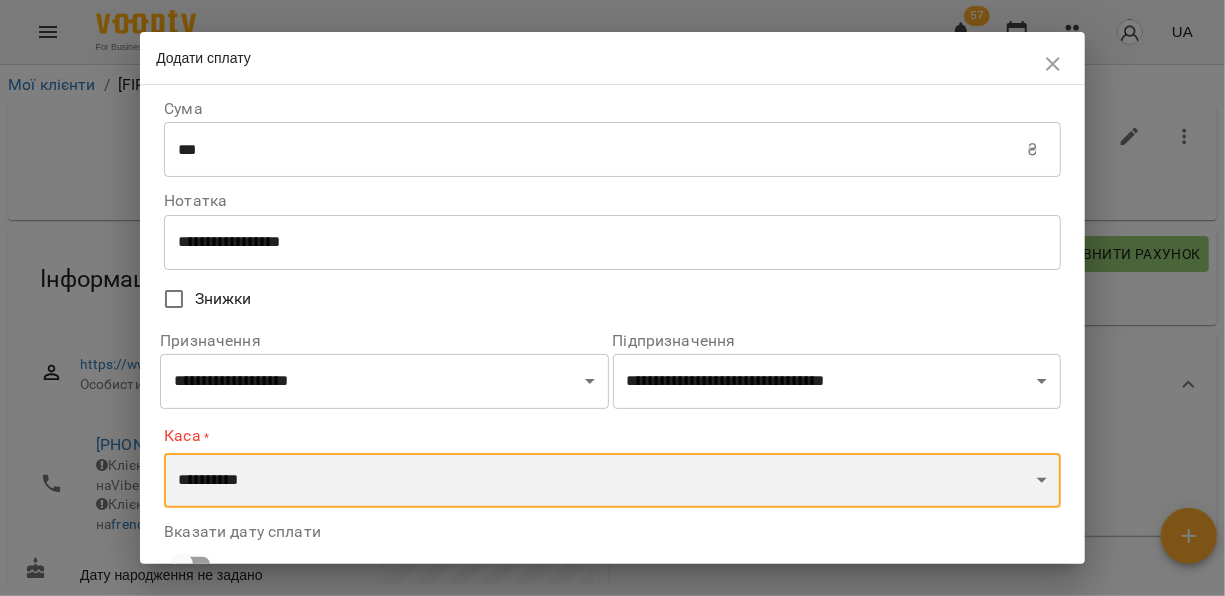 click on "**********" at bounding box center [612, 481] 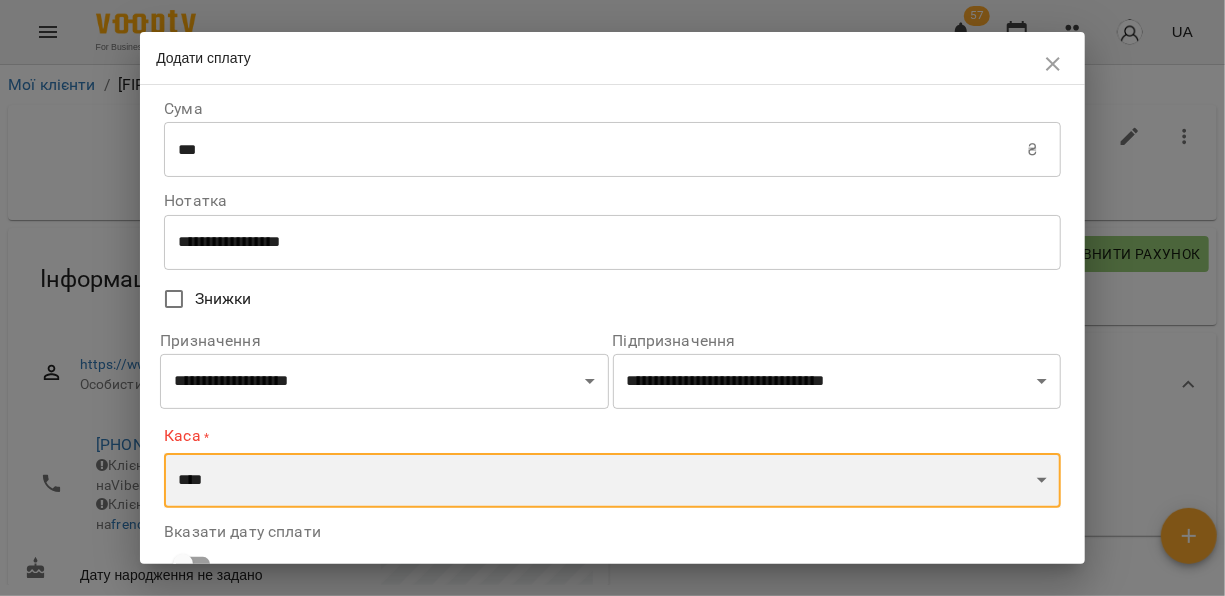 click on "**********" at bounding box center [612, 481] 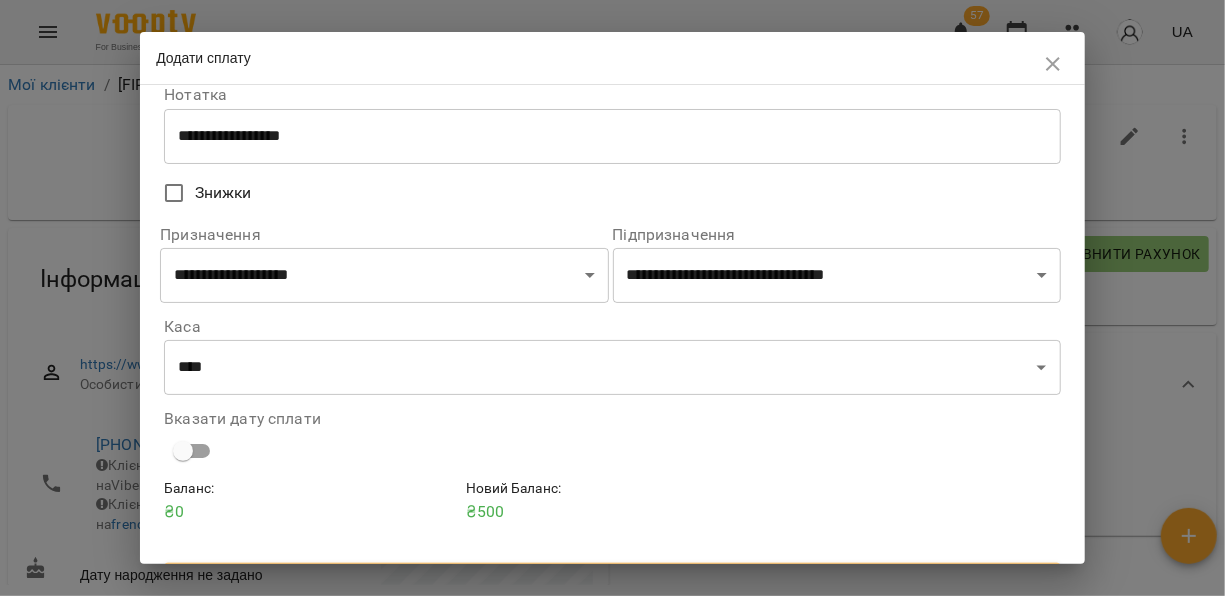 scroll, scrollTop: 152, scrollLeft: 0, axis: vertical 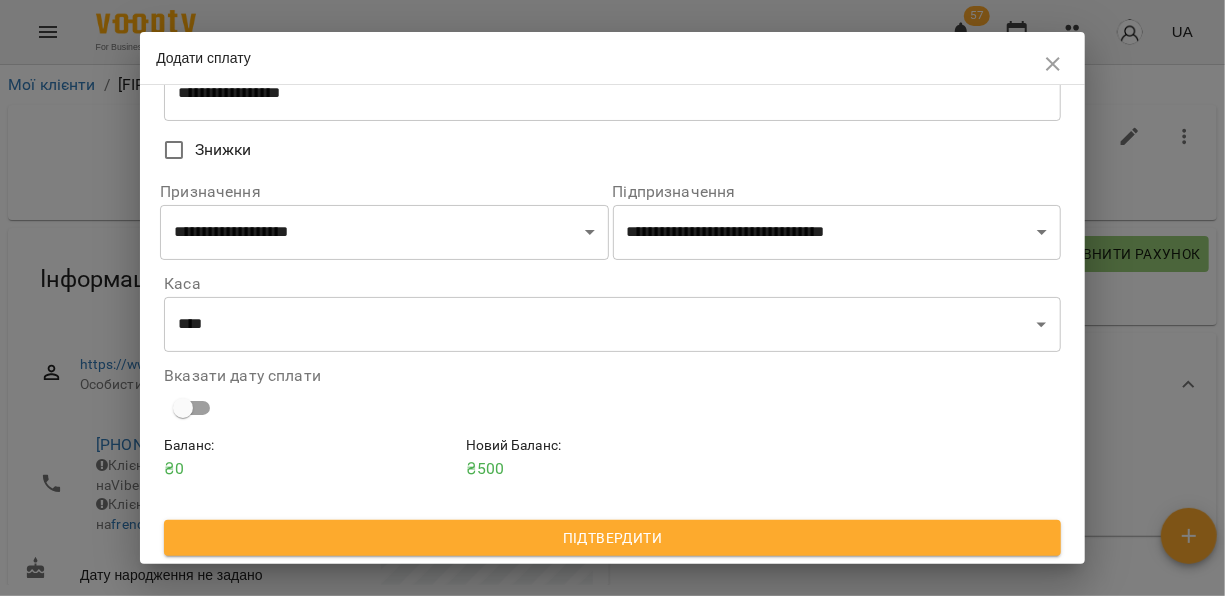 click on "Підтвердити" at bounding box center [612, 538] 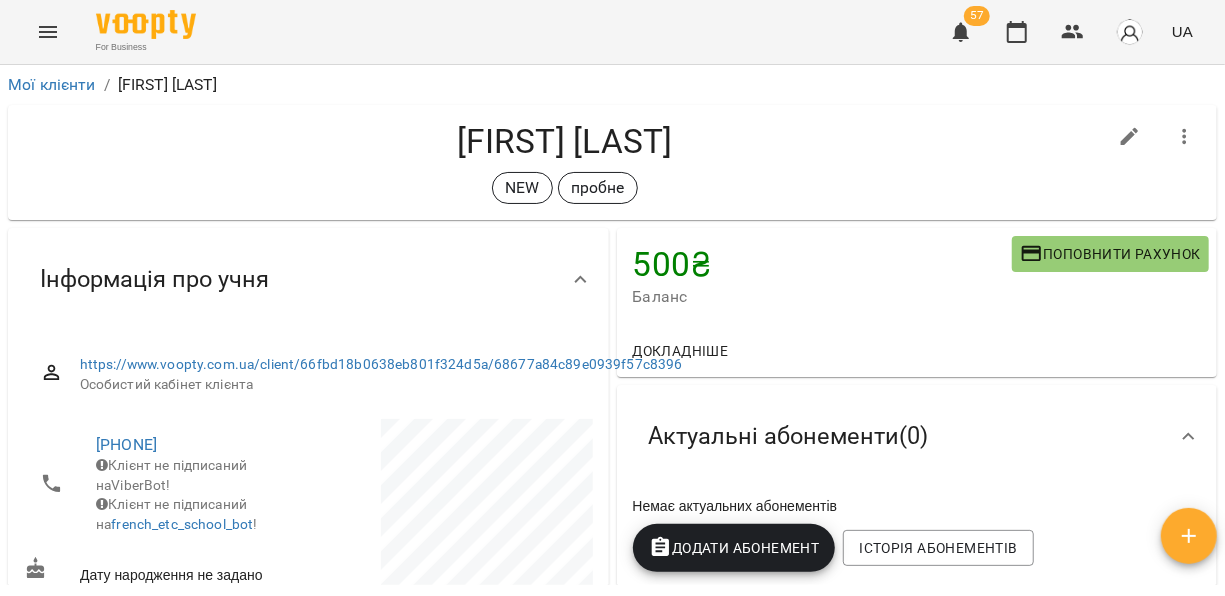 click at bounding box center (1189, 536) 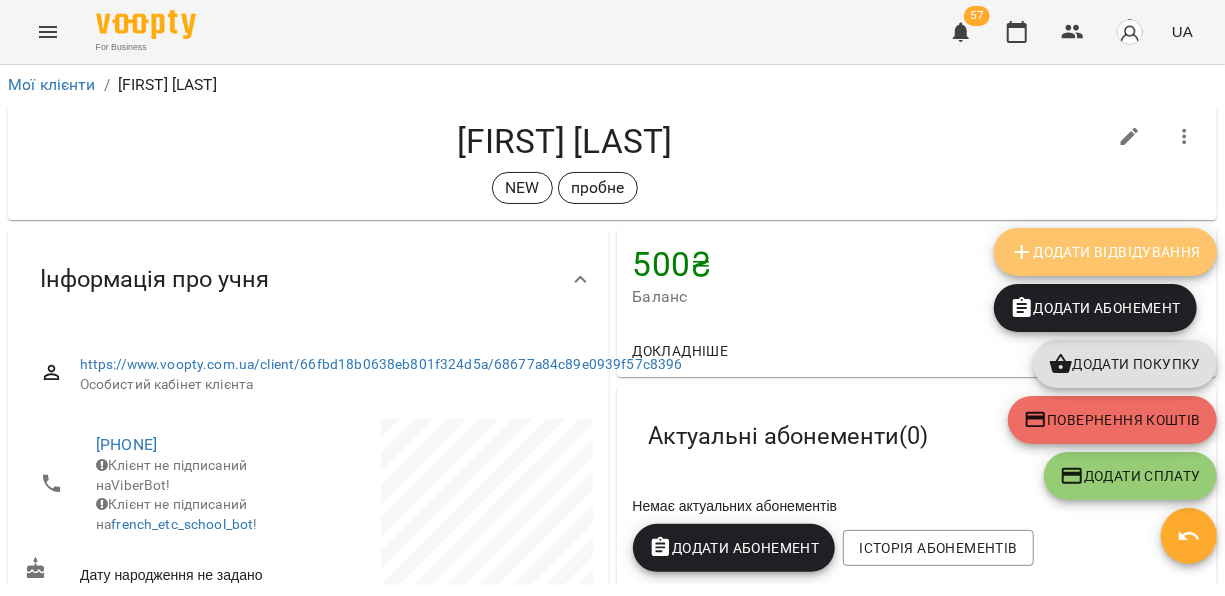 click on "Додати Відвідування" at bounding box center (1105, 252) 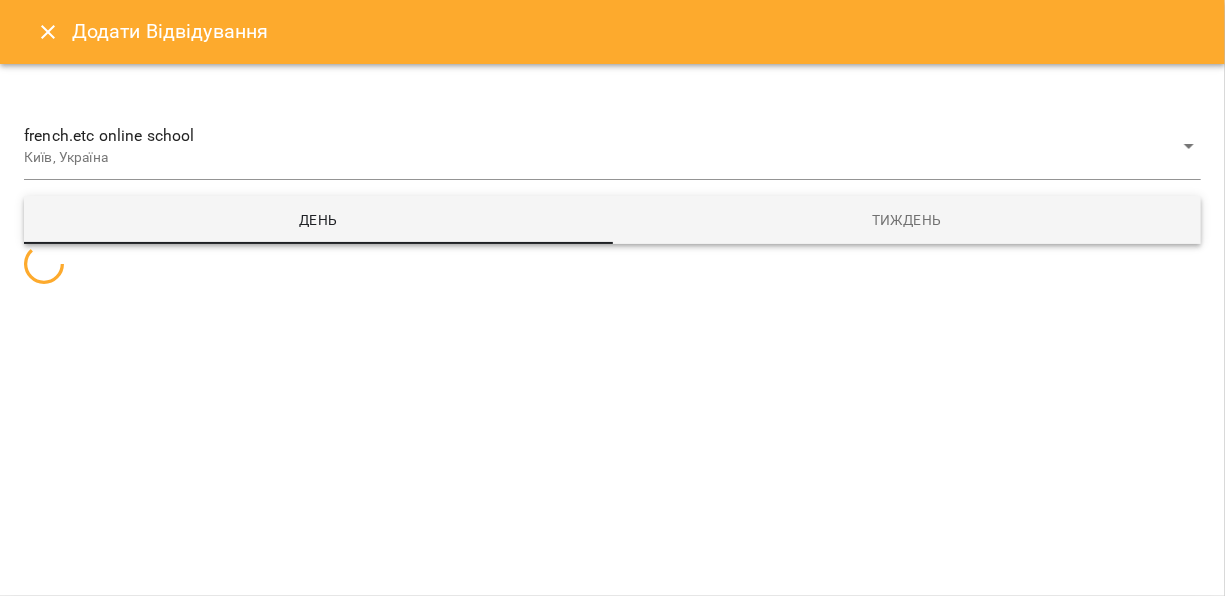 select 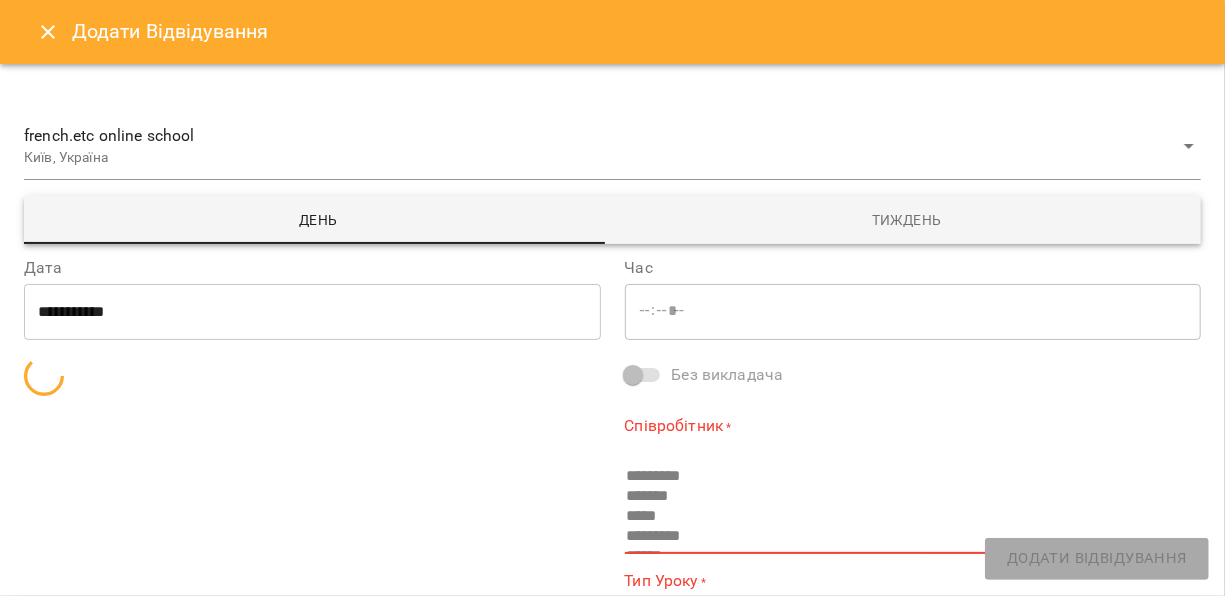 type on "*****" 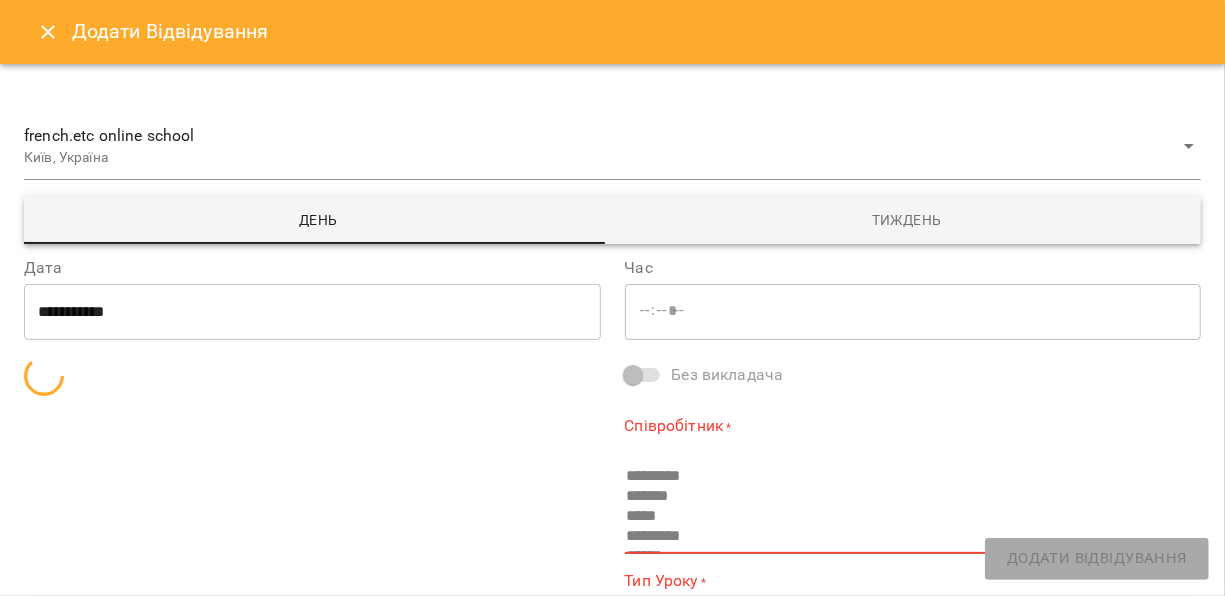 type on "**********" 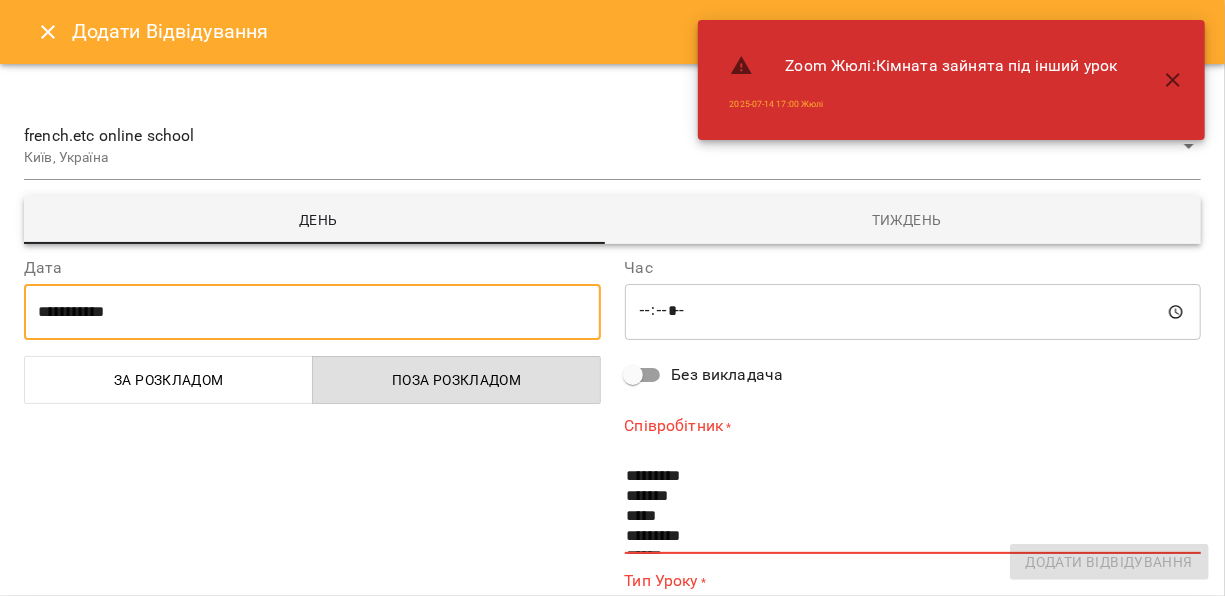 click on "**********" at bounding box center [312, 312] 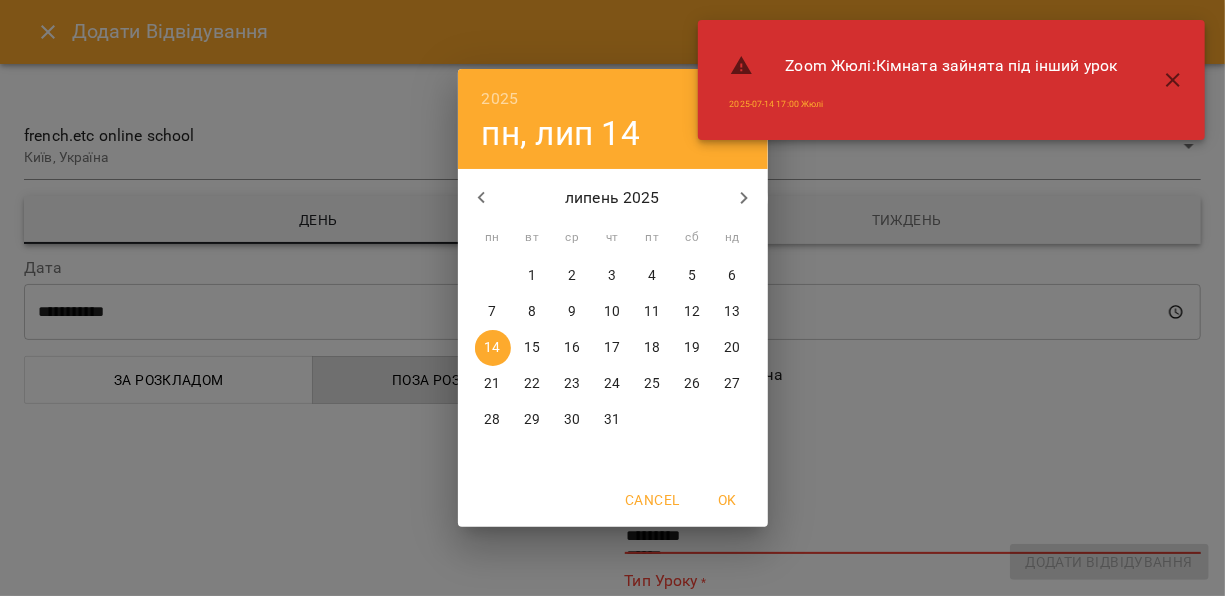 click on "15" at bounding box center [533, 348] 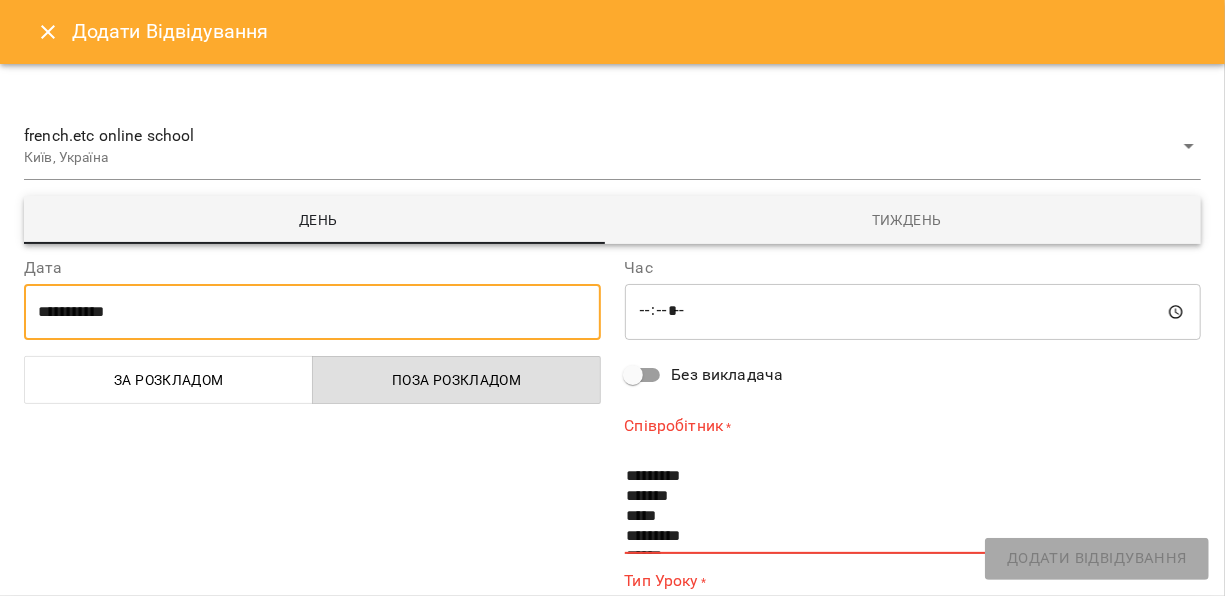 click on "*****" at bounding box center (913, 312) 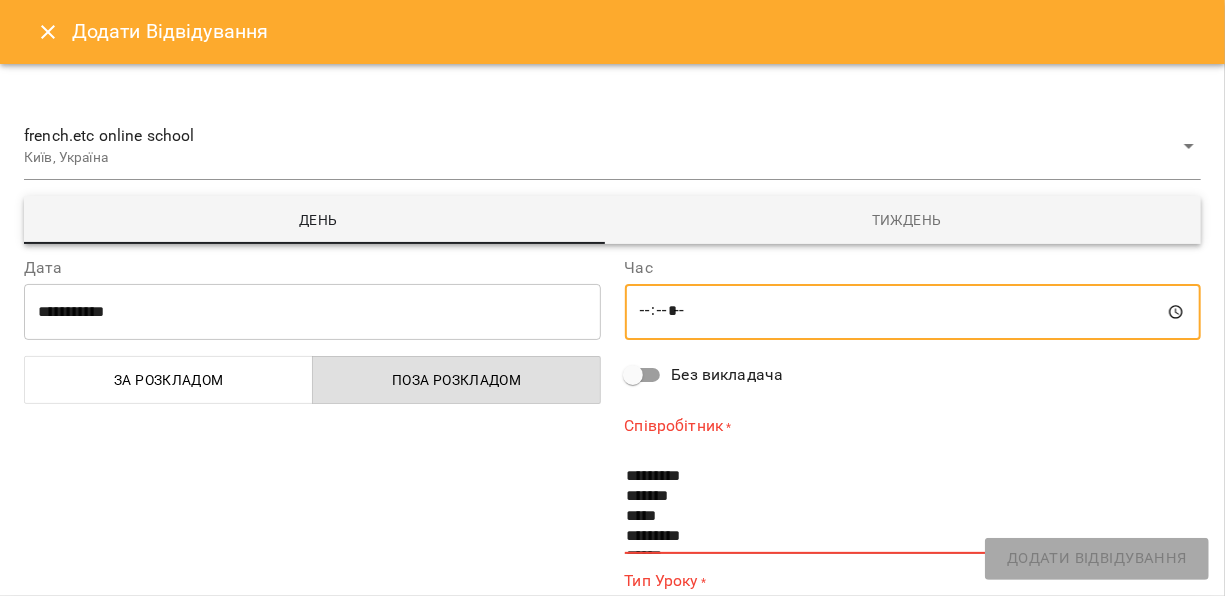 type on "*****" 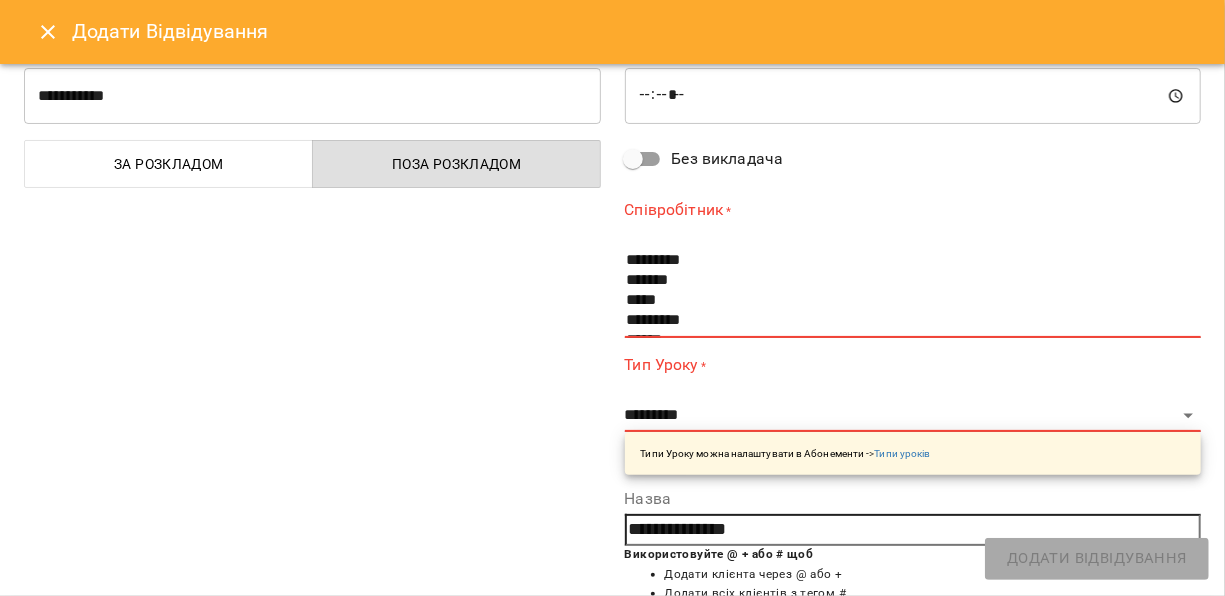 scroll, scrollTop: 246, scrollLeft: 0, axis: vertical 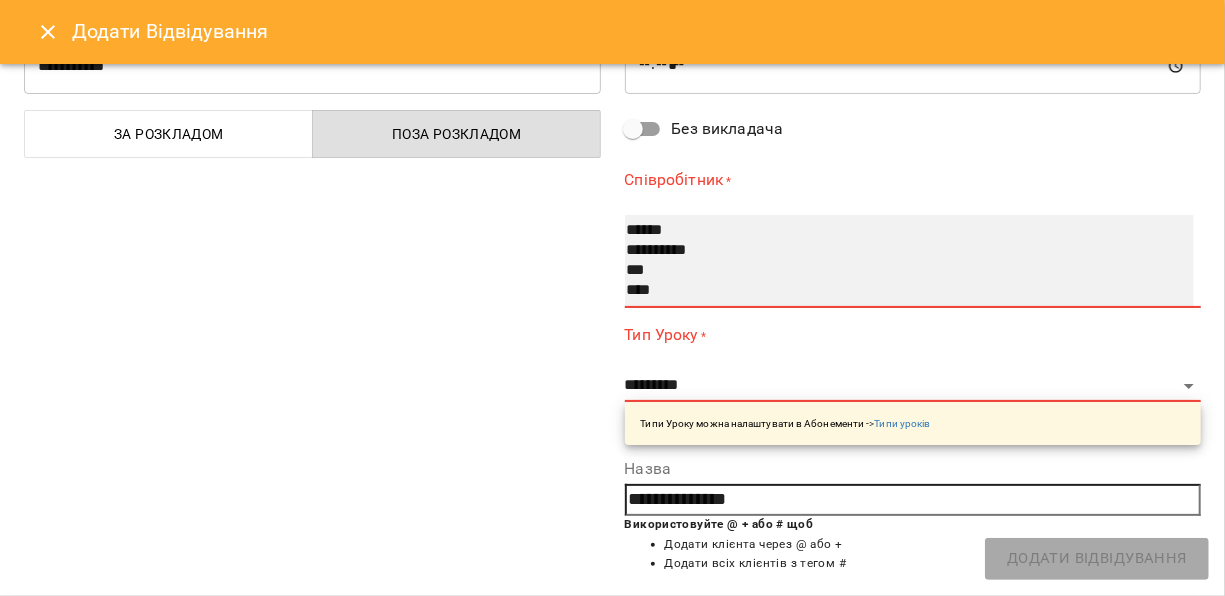 select on "**********" 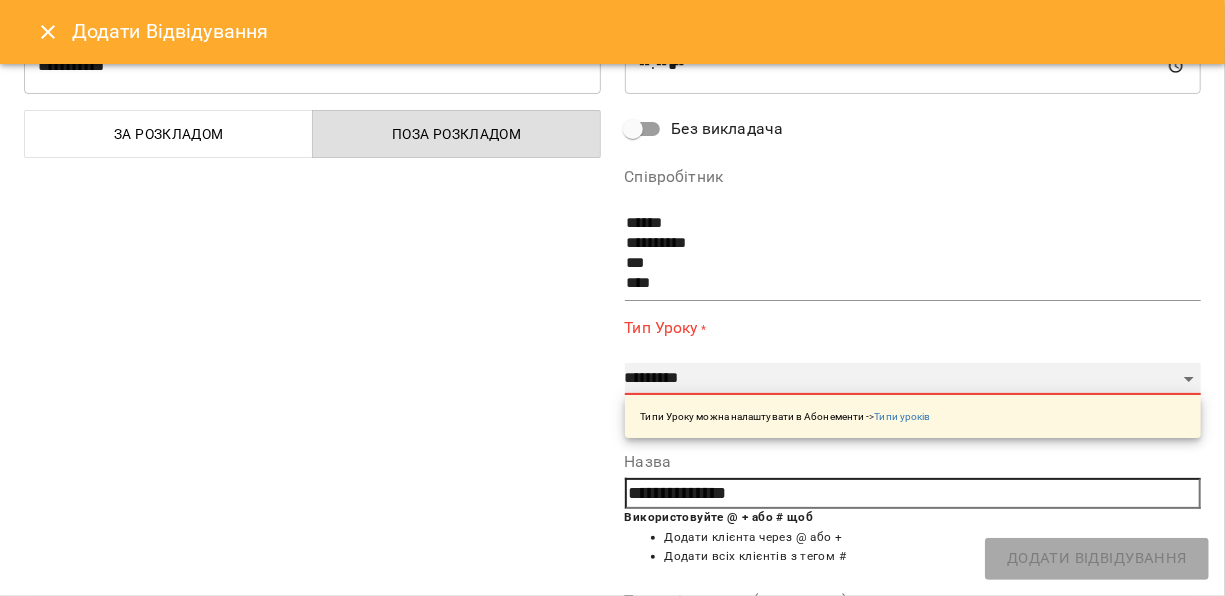 click on "**********" at bounding box center (913, 379) 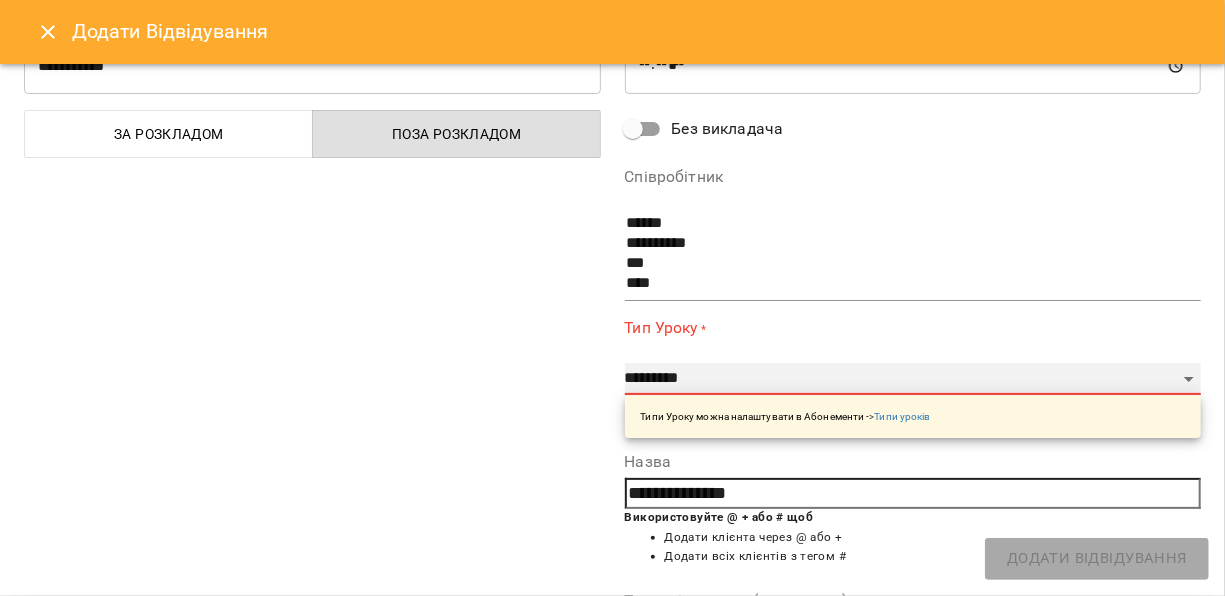 select on "**********" 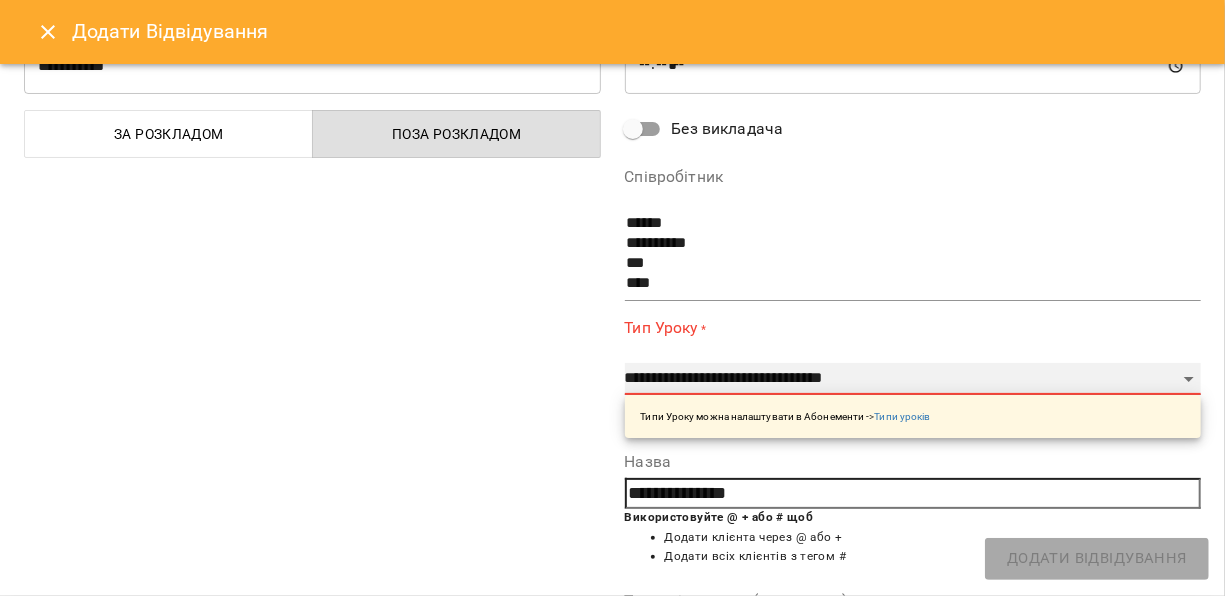 click on "**********" at bounding box center (913, 379) 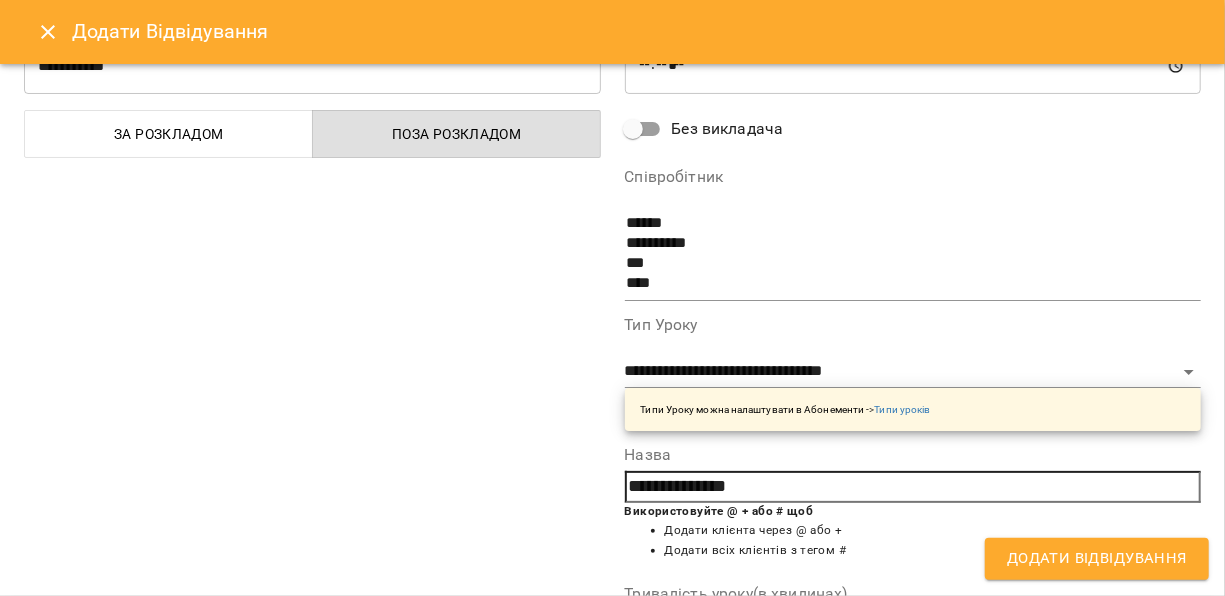 drag, startPoint x: 765, startPoint y: 482, endPoint x: 621, endPoint y: 475, distance: 144.17004 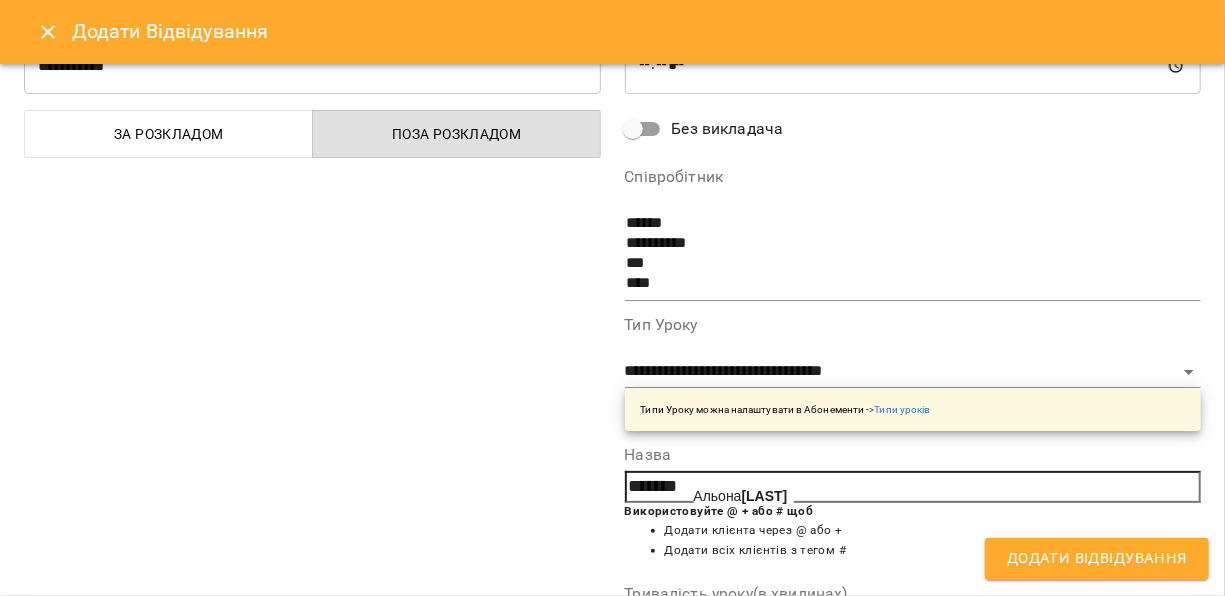 click on "[FIRST] [LAST]" at bounding box center [741, 496] 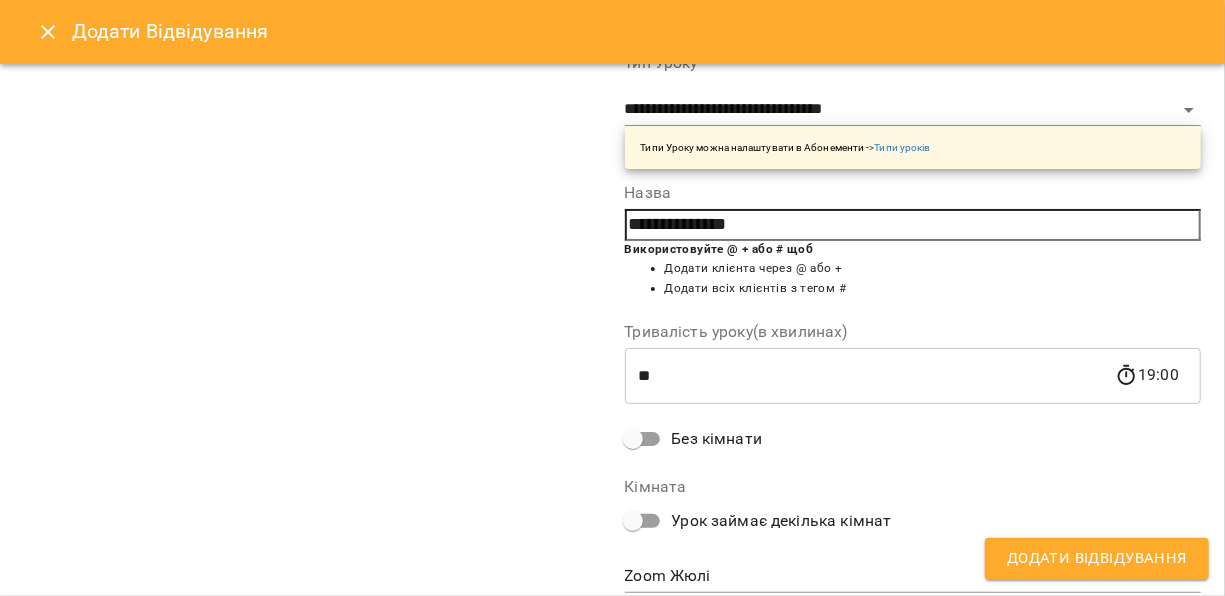 scroll, scrollTop: 572, scrollLeft: 0, axis: vertical 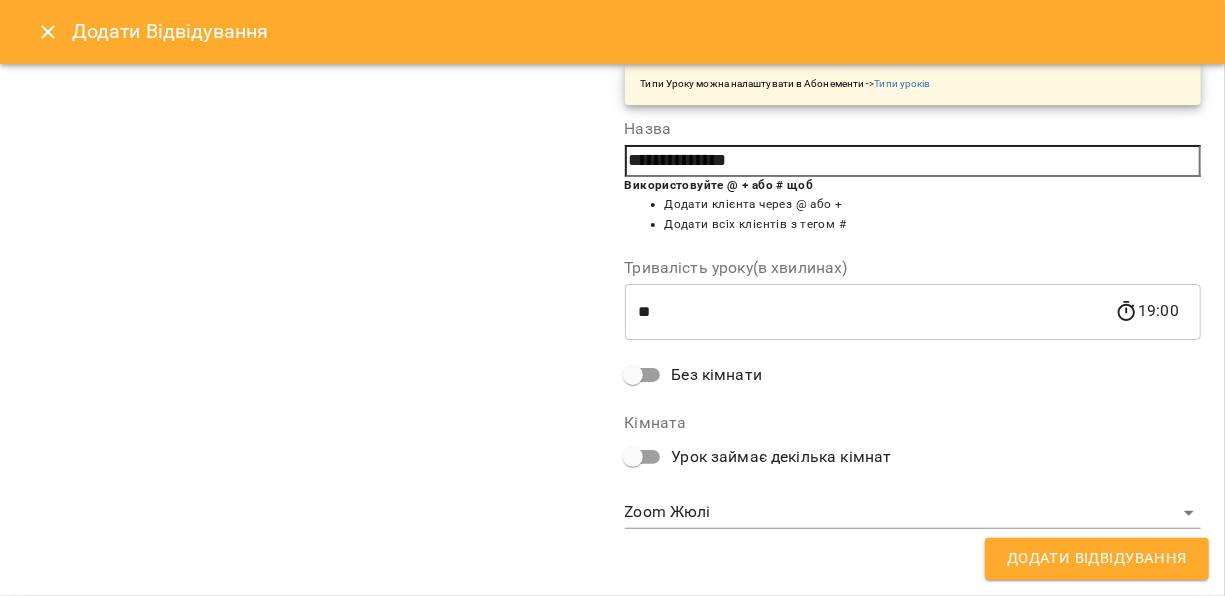 click on "For Business 57 UA Мої клієнти / [FIRST] [LAST] [FIRST] [LAST] NEW пробне 500 ₴ Баланс Поповнити рахунок Докладніше 500   ₴ Разові Відвідування 0 ₴   📌 Безкоштовна консультація з визначення рівня -200 ₴   Групове онлайн заняття по 80 хв рівні А1-В1 200 ₴   Пробне заняття в групі  500 ₴   Пробне індивідульне заняття 50 хв         Актуальні абонементи ( 0 ) Немає актуальних абонементів Додати Абонемент Історія абонементів Інформація про учня https://www.voopty.com.ua/client/66fbd18b0638eb801f324d5a/68677a84c89e0939f57c8396 Особистий кабінет клієнта [PHONE] Клієнт не підписаний на  ViberBot!" at bounding box center [612, 330] 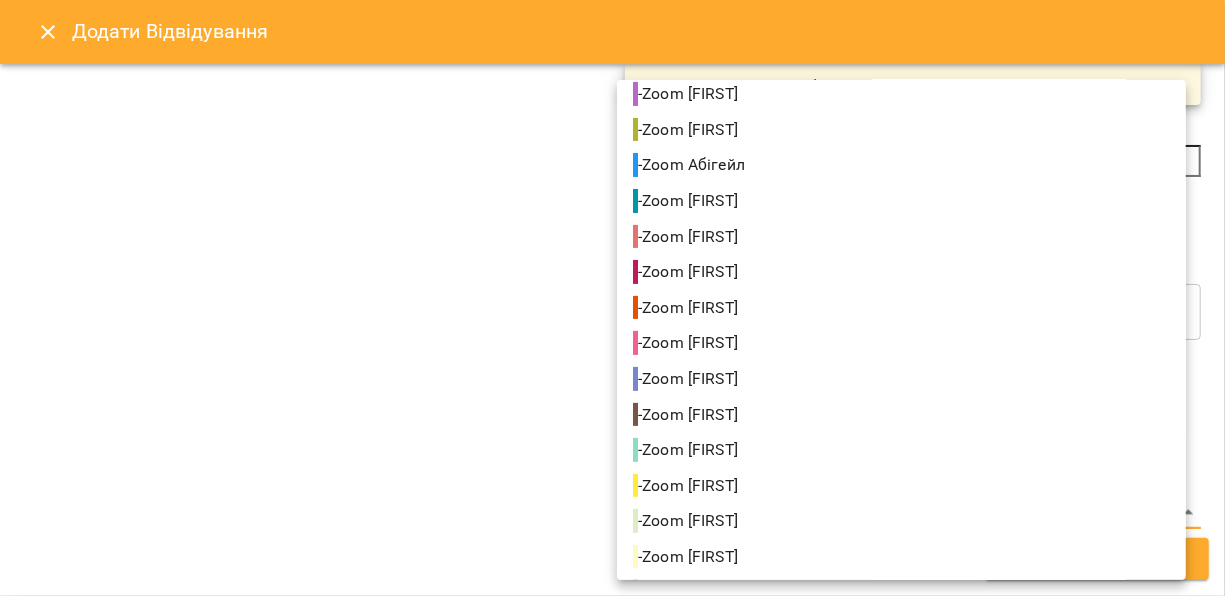 scroll, scrollTop: 192, scrollLeft: 0, axis: vertical 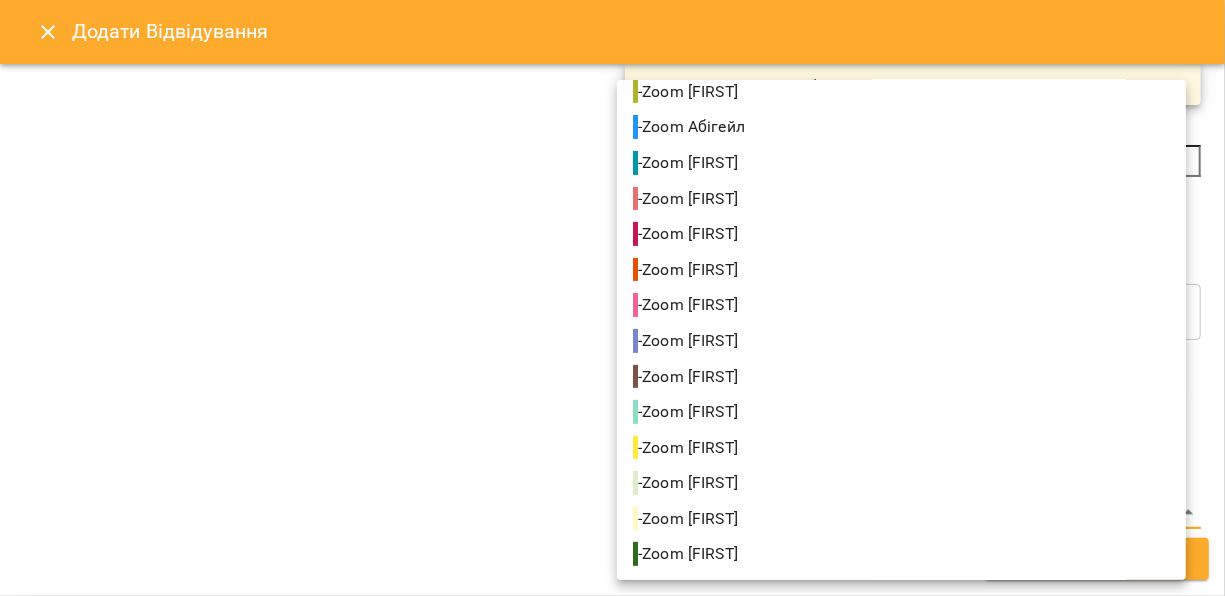 click on "Zoom [FIRST]" at bounding box center (687, 483) 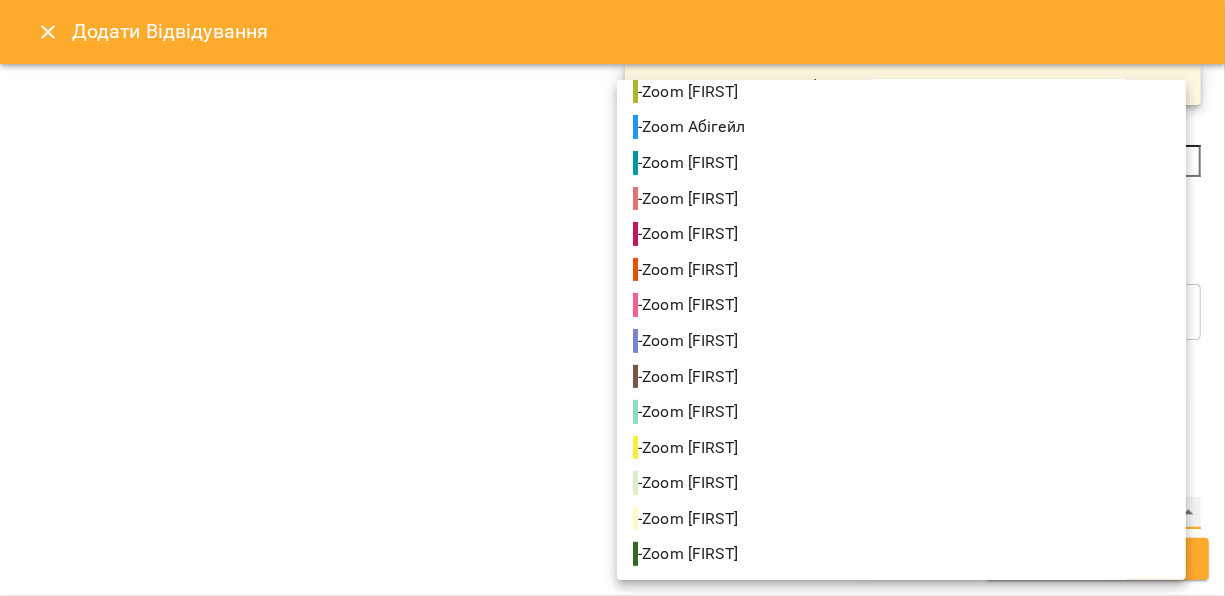 type on "**********" 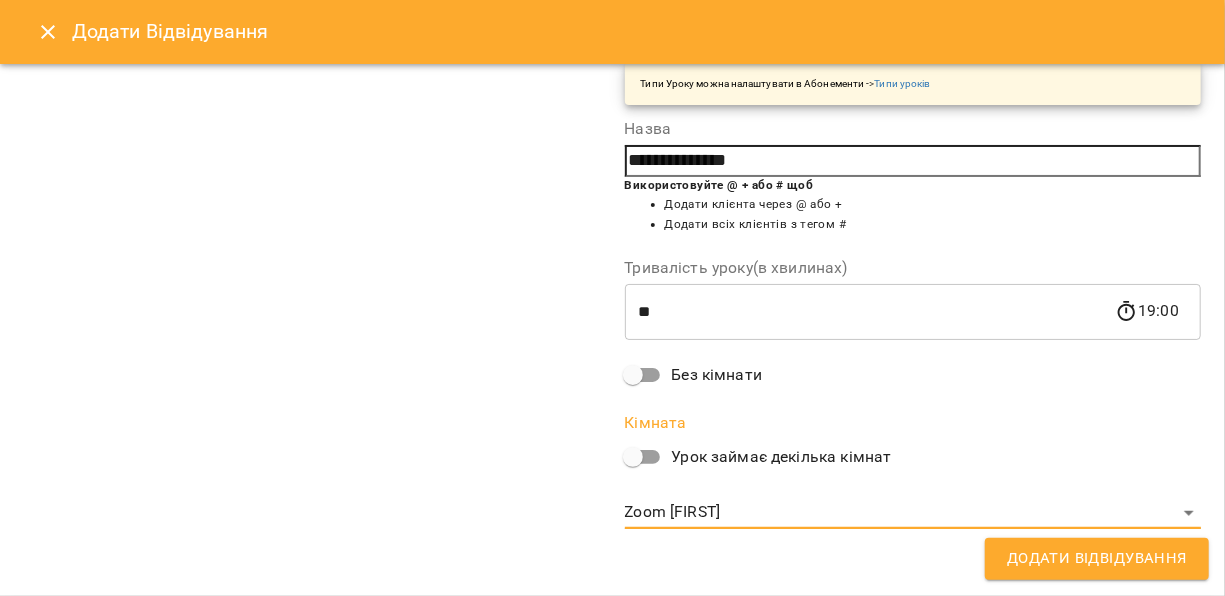 click on "Додати Відвідування" at bounding box center [1097, 559] 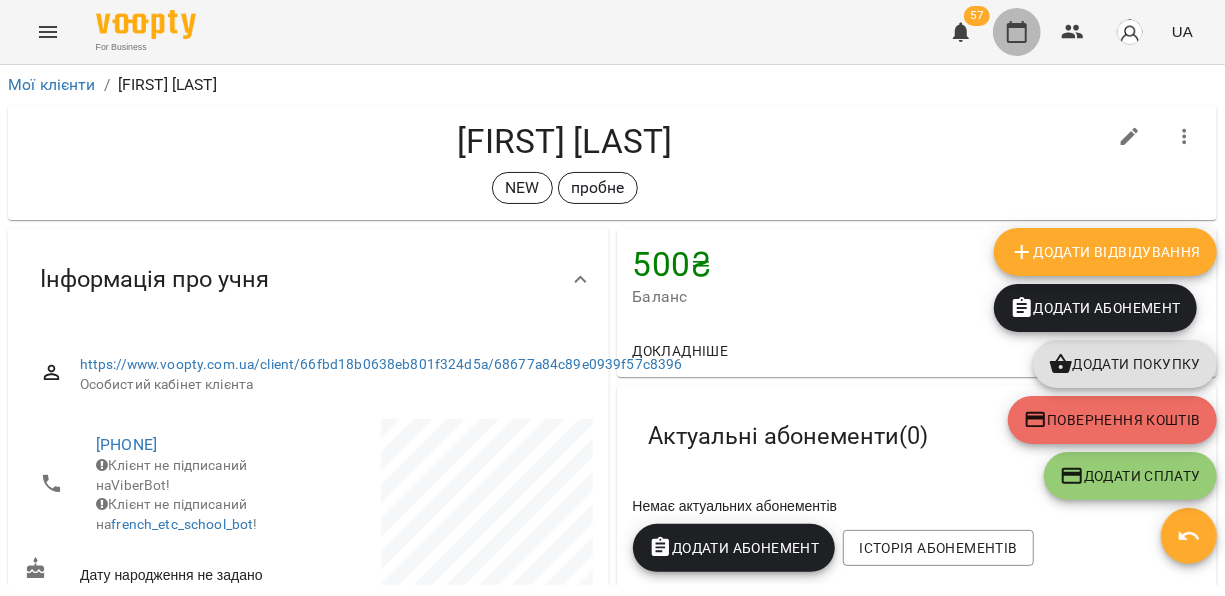 click 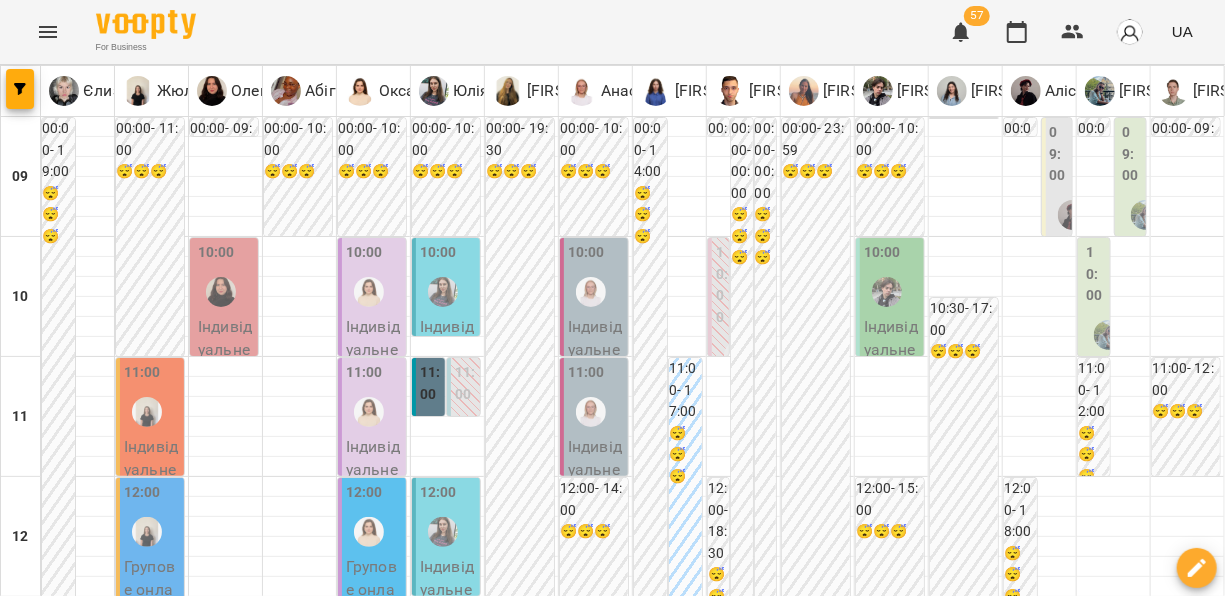 click on "вт 15 лип" at bounding box center (200, 1829) 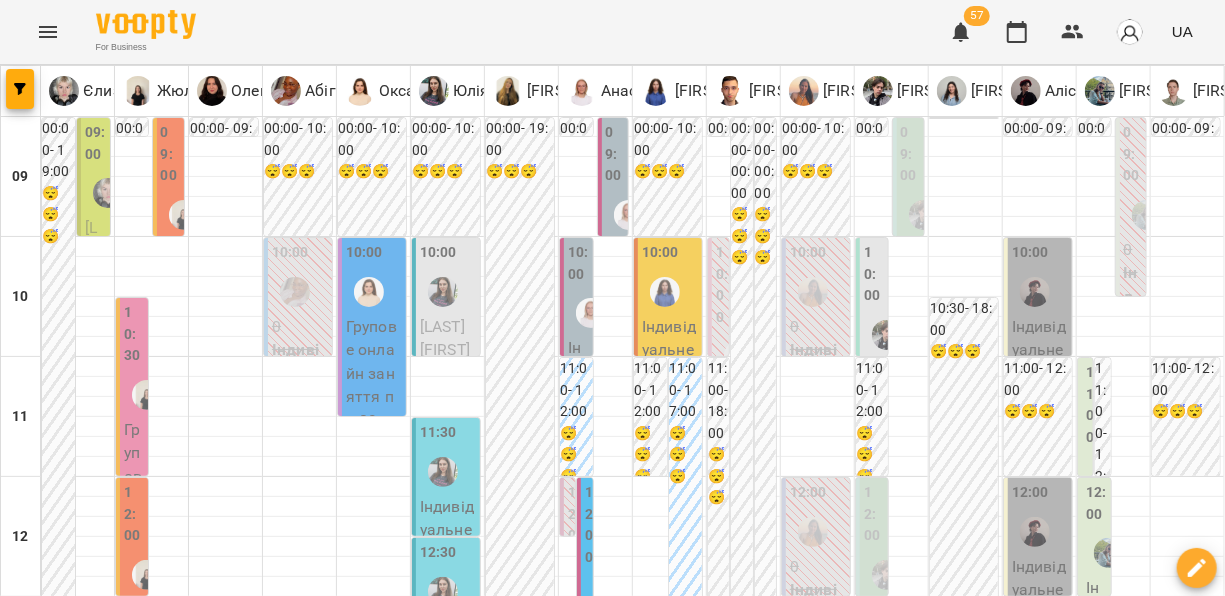 scroll, scrollTop: 1086, scrollLeft: 0, axis: vertical 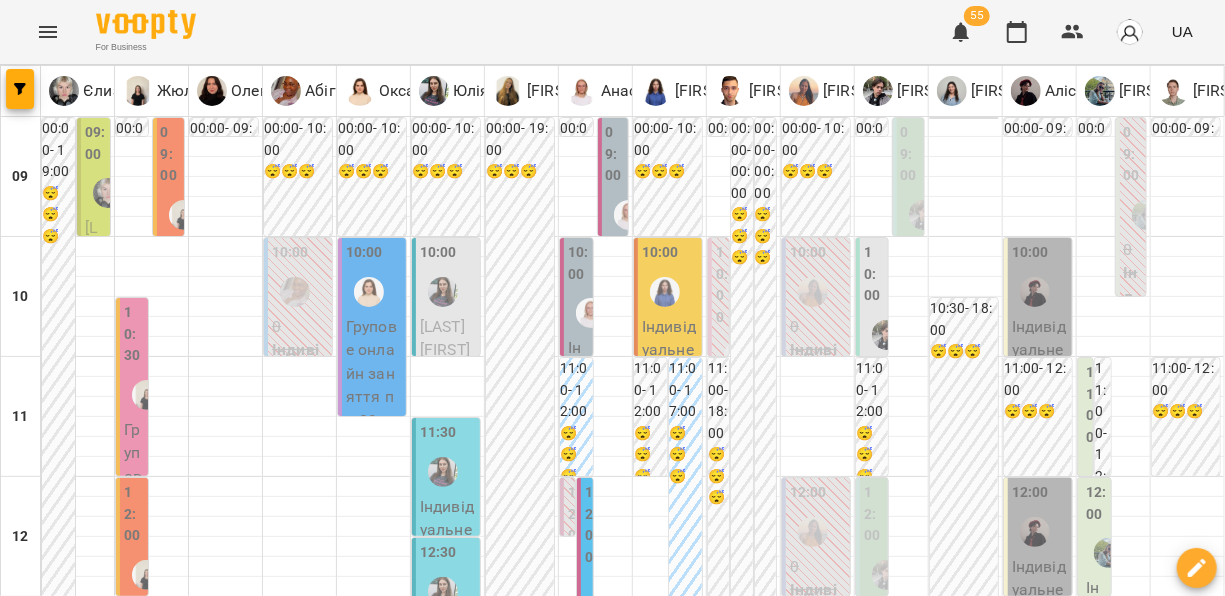 click on "ср" at bounding box center (543, 1823) 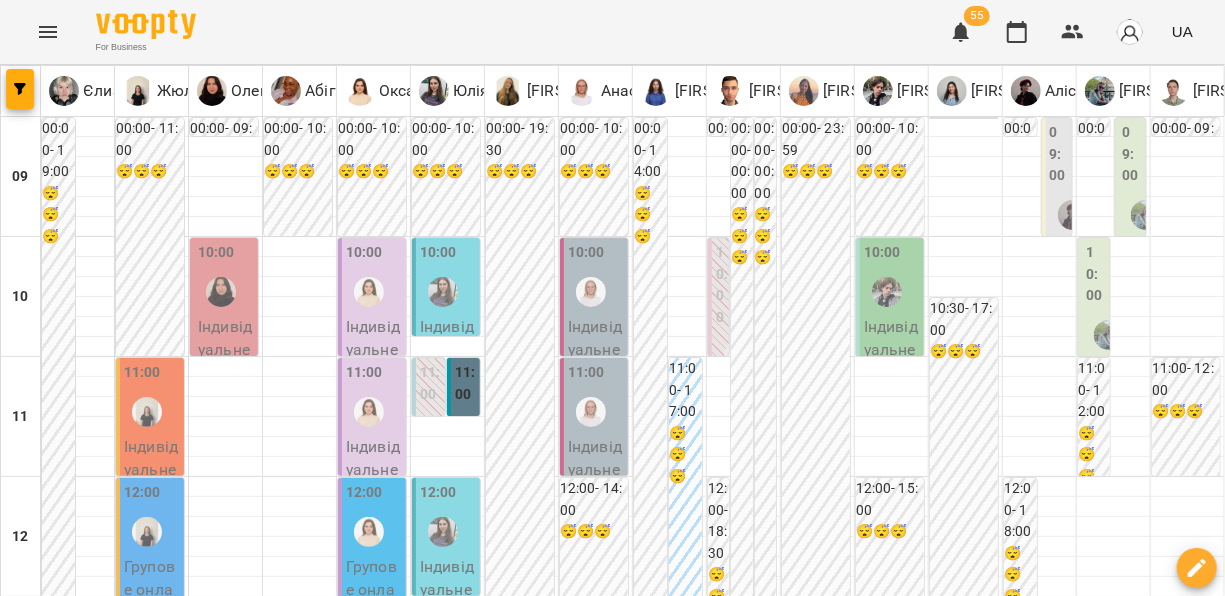 scroll, scrollTop: 1152, scrollLeft: 0, axis: vertical 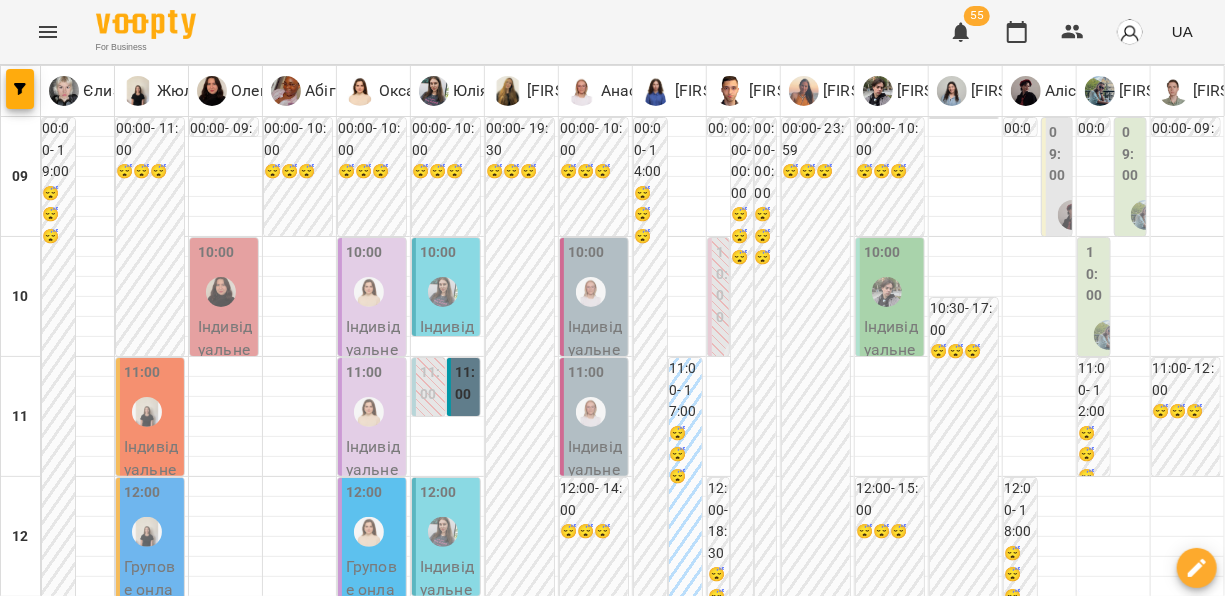 click on "20:00 📌 Безкоштовна консультація з визначення рівня - Консультація | French.etc 💛" at bounding box center (1011, 2253) 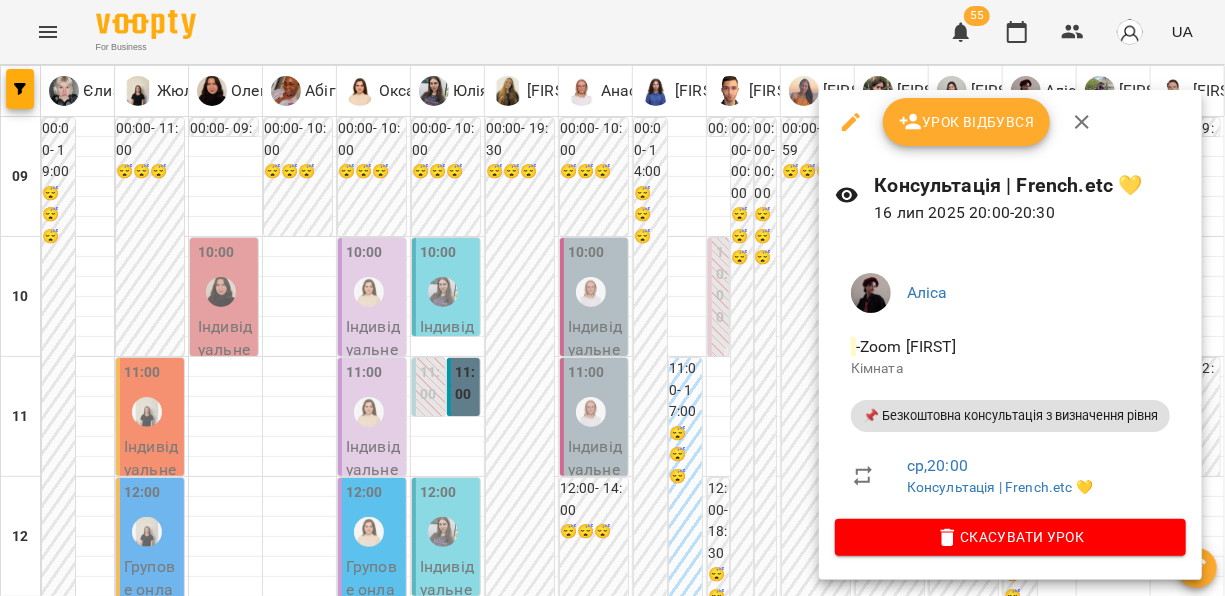 click on "For Business 55 UA [FIRST] [FIRST] [FIRST] [FIRST] [FIRST] [FIRST] [FIRST] [FIRST] [FIRST] [FIRST] [FIRST] [FIRST] [FIRST] [FIRST] [FIRST] 09 10 11 12 13 14 15 16 17 18 19 20 21 22 00:00 - 19:00 😴😴😴 18:30 Індивідуальне онлайн заняття 80 хв рівні А1-В1 - [FIRST] [LAST] 20:00 Індивідуальне онлайн заняття 50 хв рівні А1-В1 - [FIRST] [LAST] 21:00 [FIRST] [LAST] Індивідуальне онлайн заняття 50 хв (підготовка до іспиту ) рівні А1-В1 21:00 0 Індивідуальне онлайн заняття 50 хв рівні А1-В1 ([FIRST] [LAST]) 22:00 - 23:59 😴😴😴 00:00 - 11:00 😴😴😴 11:00 - - -" at bounding box center [612, 965] 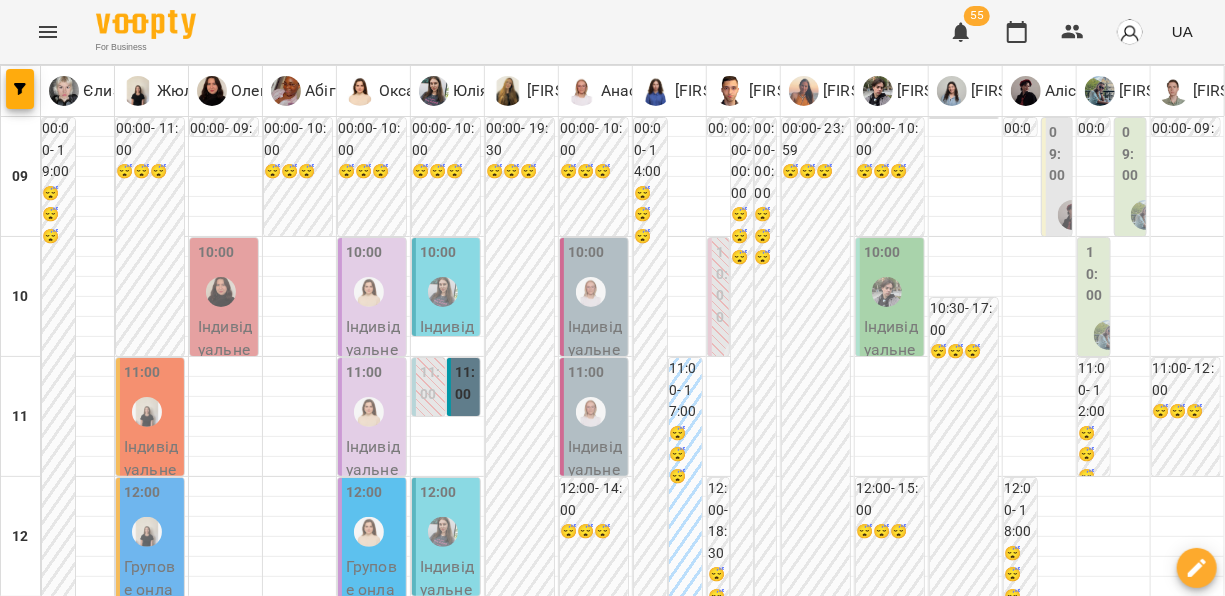 click on "15 лип" at bounding box center [199, 1842] 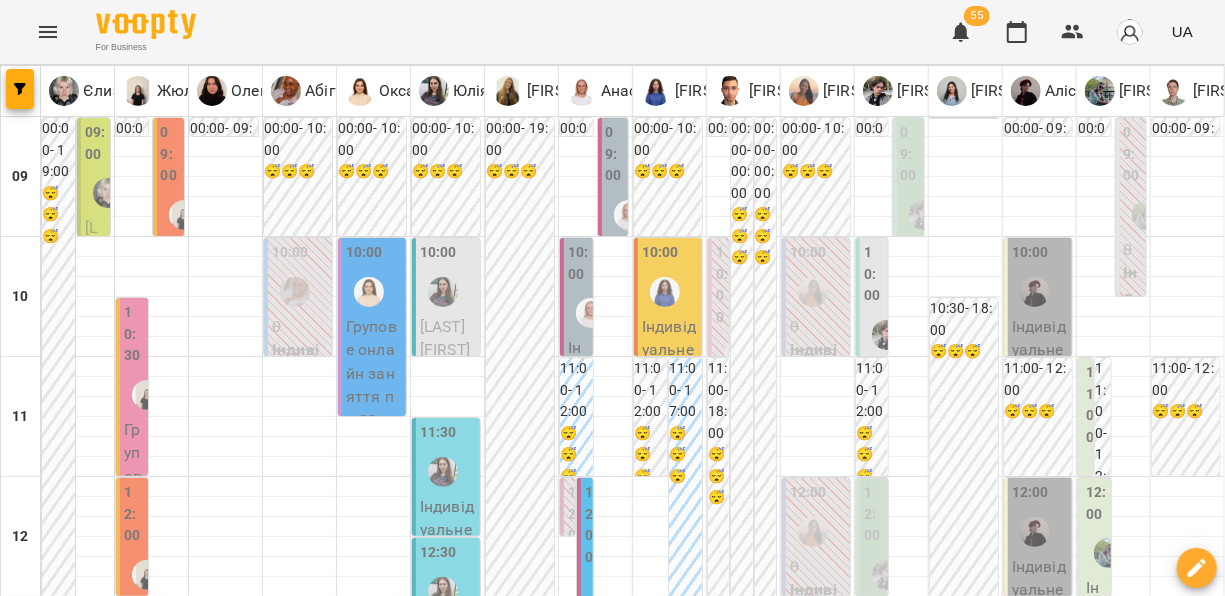 scroll, scrollTop: 1121, scrollLeft: 0, axis: vertical 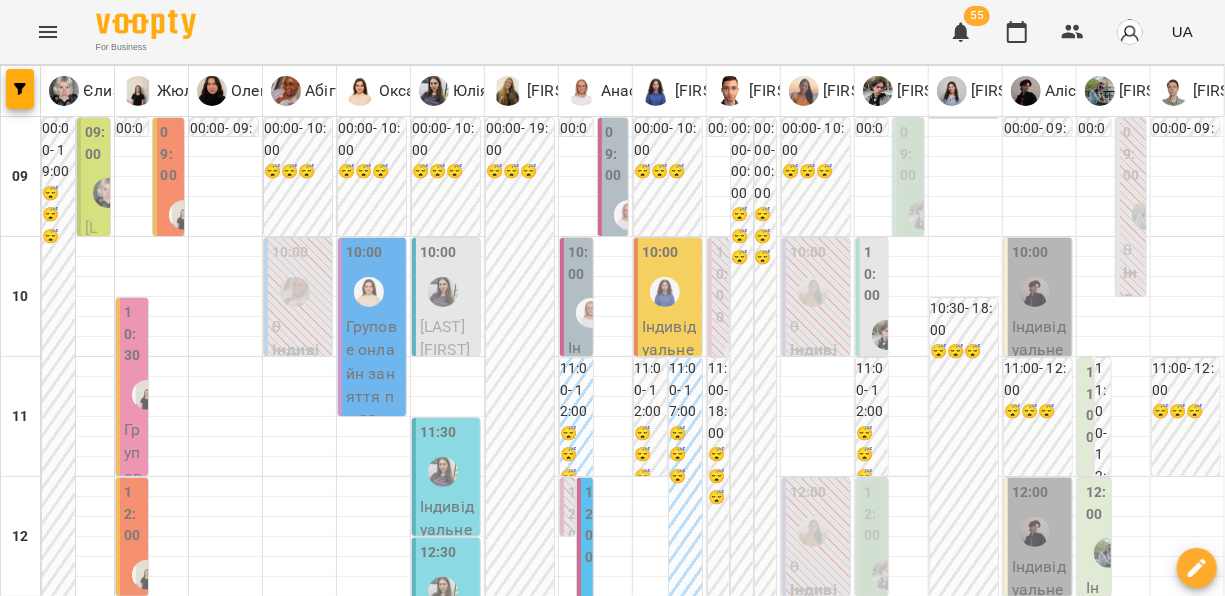 click on "20:00" at bounding box center (95, 1463) 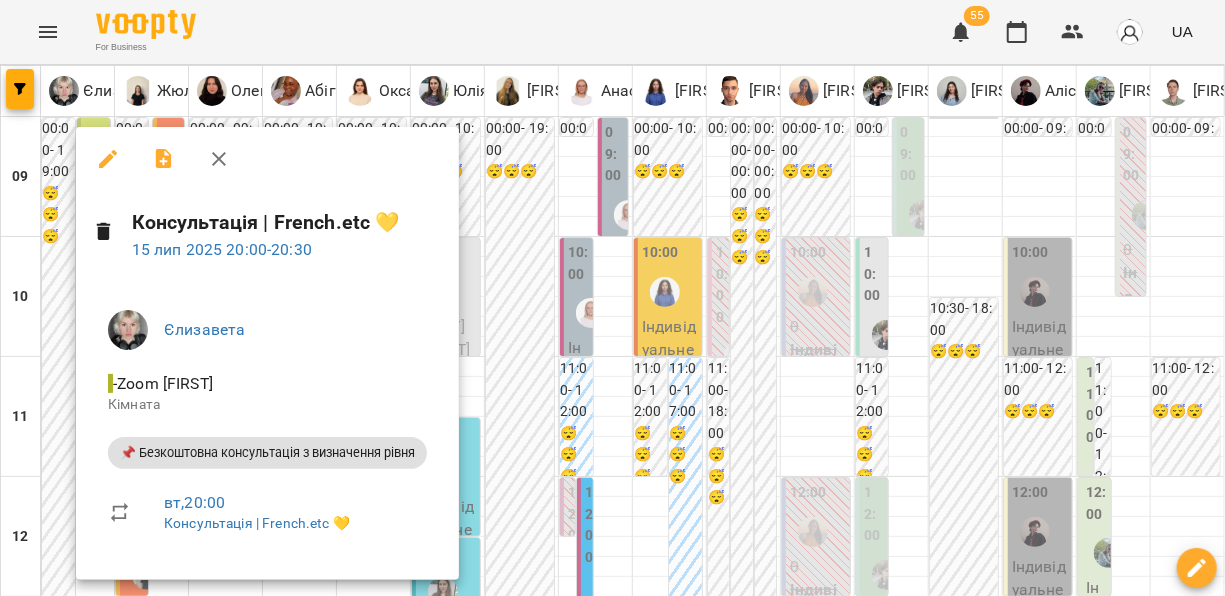 click at bounding box center (612, 298) 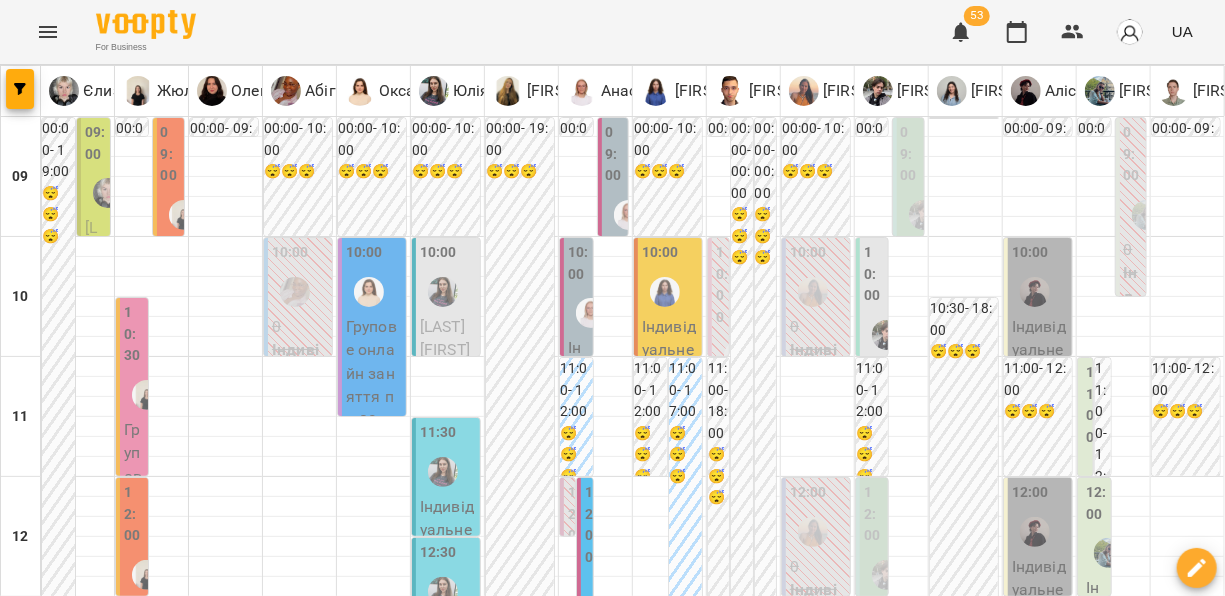 scroll, scrollTop: 1223, scrollLeft: 0, axis: vertical 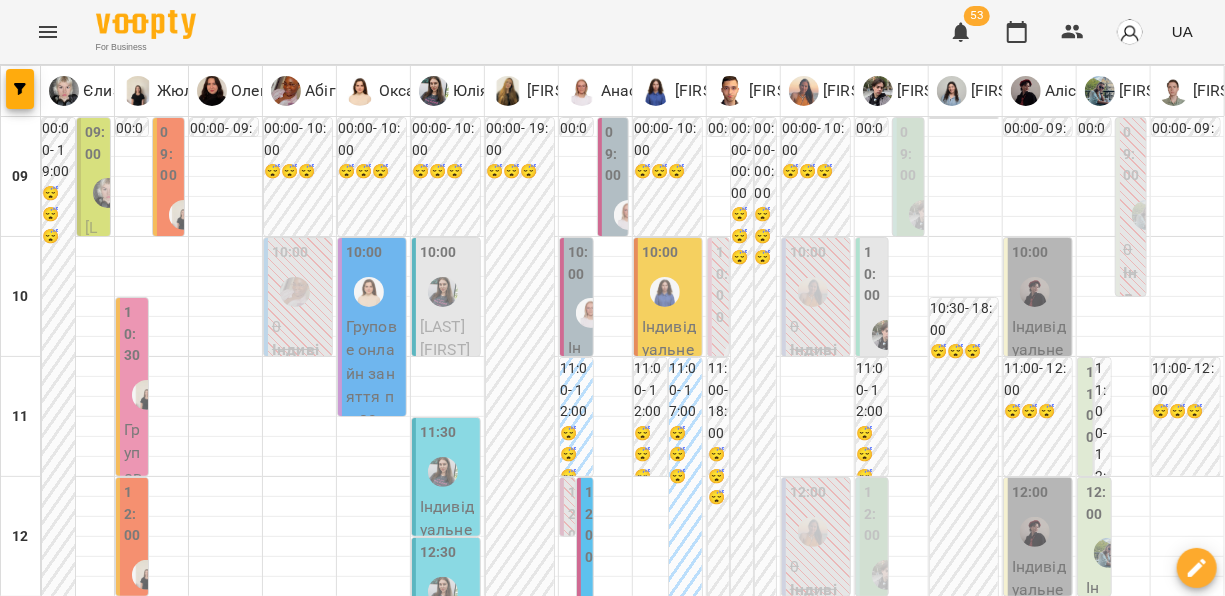 click on "20:00" at bounding box center (95, 1463) 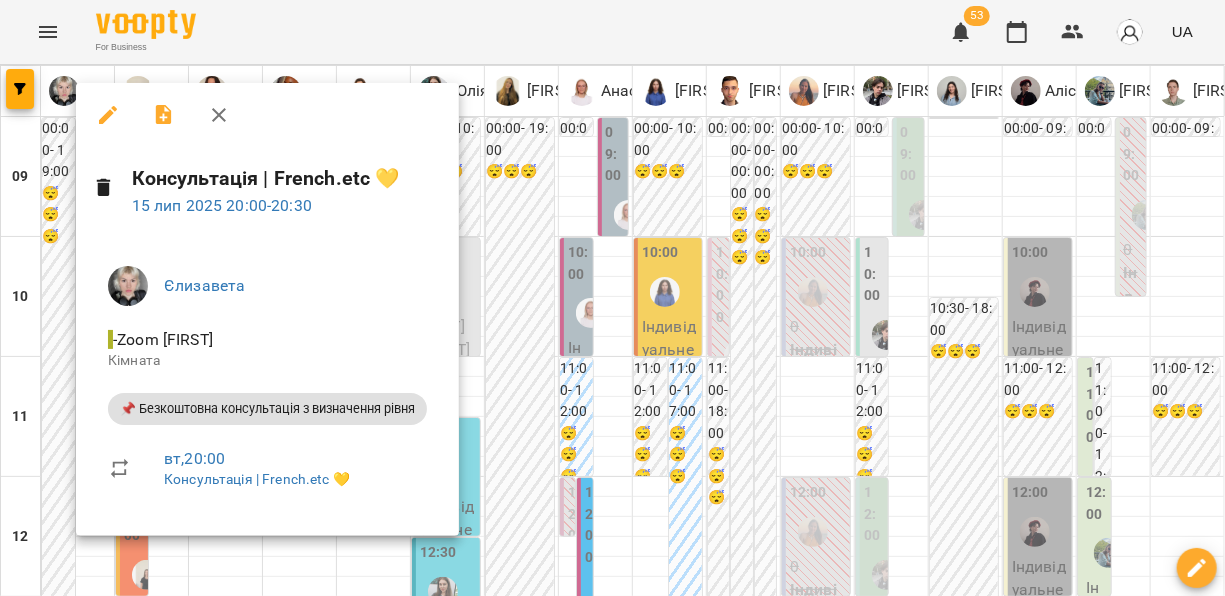click at bounding box center [612, 298] 